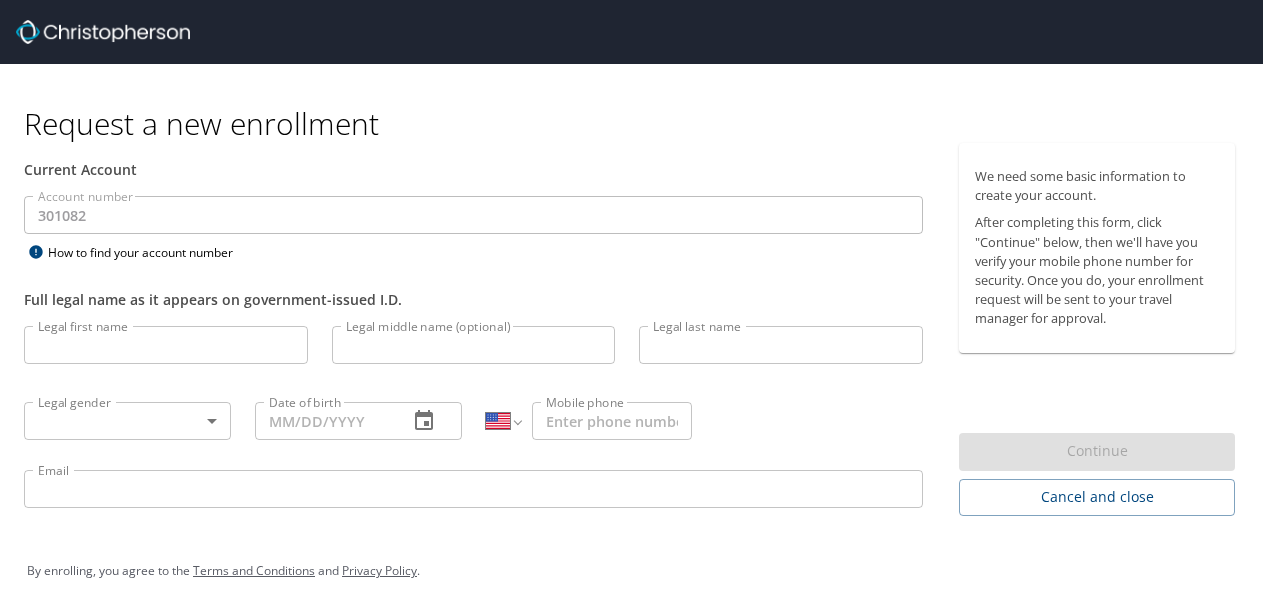 select on "US" 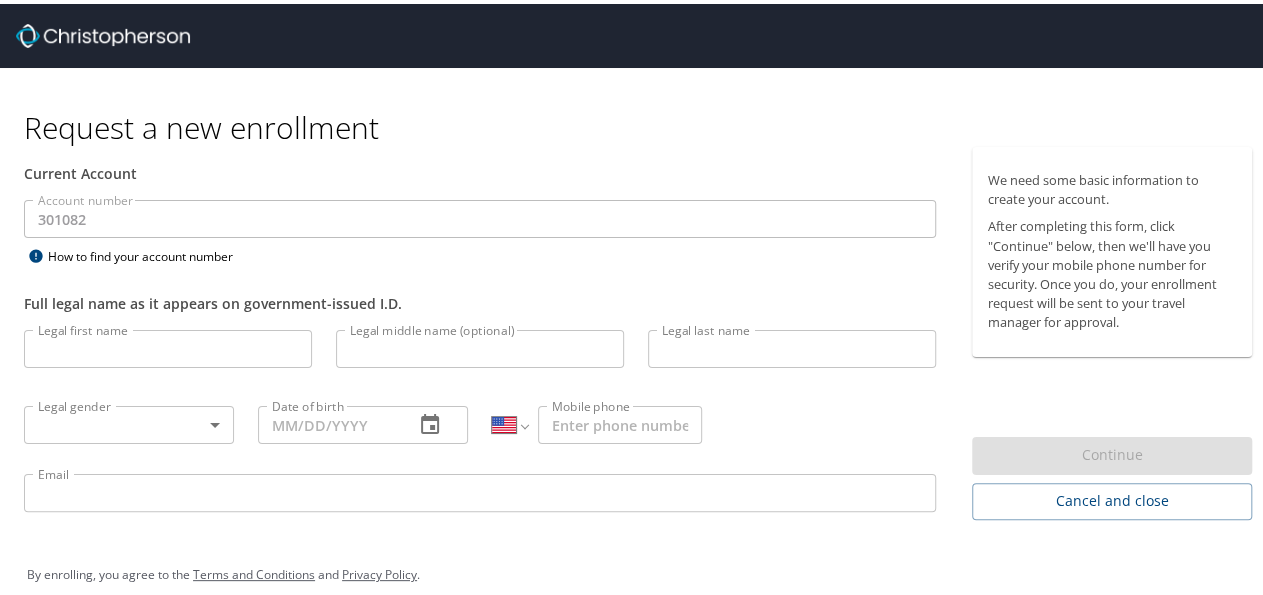 click on "Legal first name" at bounding box center [168, 345] 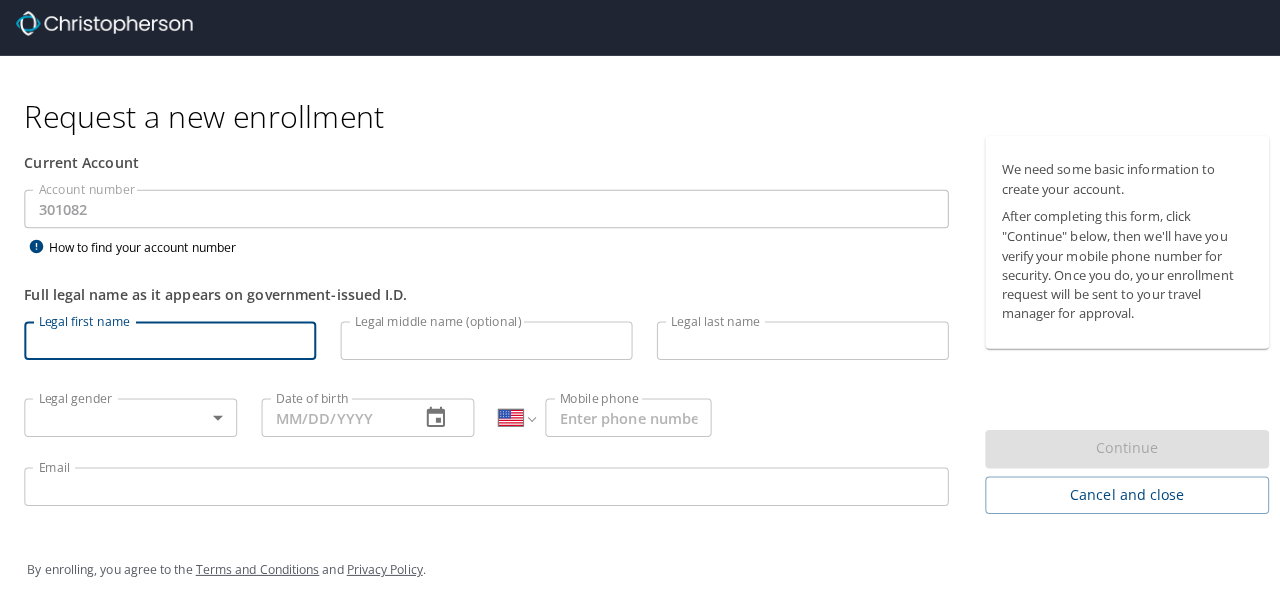 scroll, scrollTop: 20, scrollLeft: 0, axis: vertical 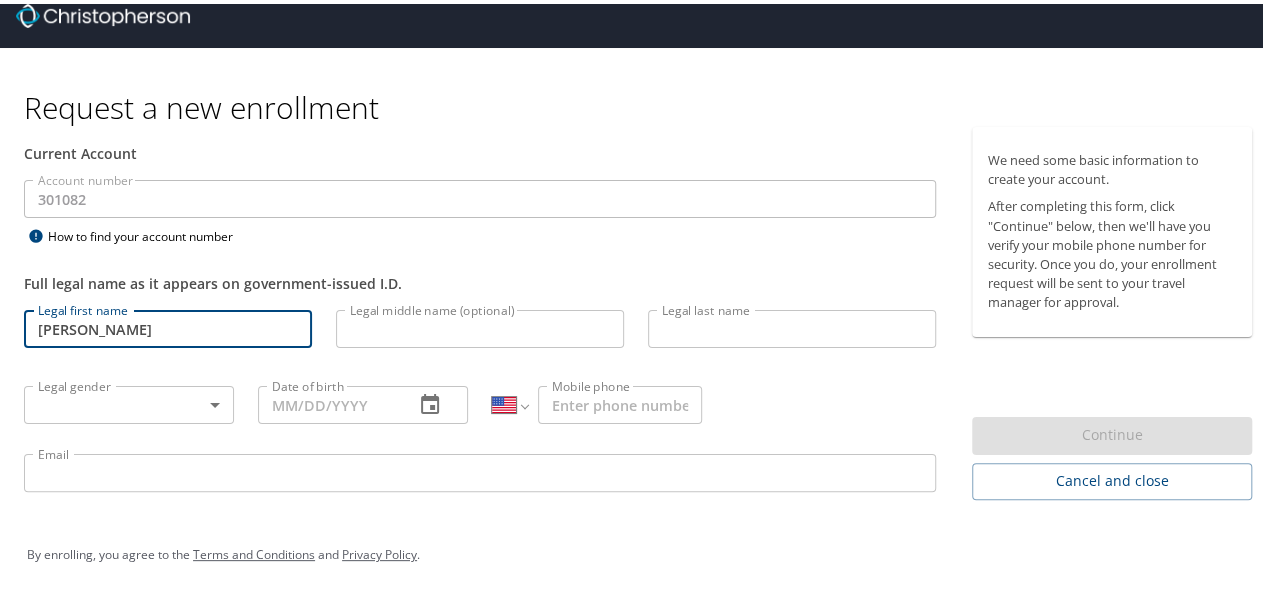 type on "[PERSON_NAME]" 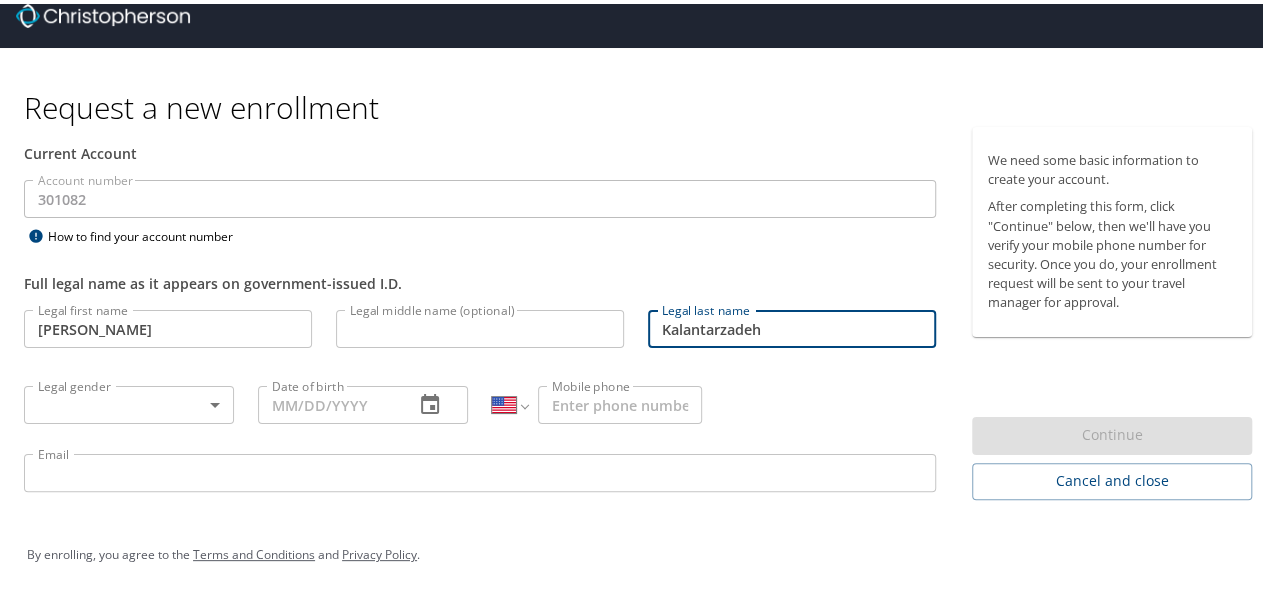 type on "Kalantarzadeh" 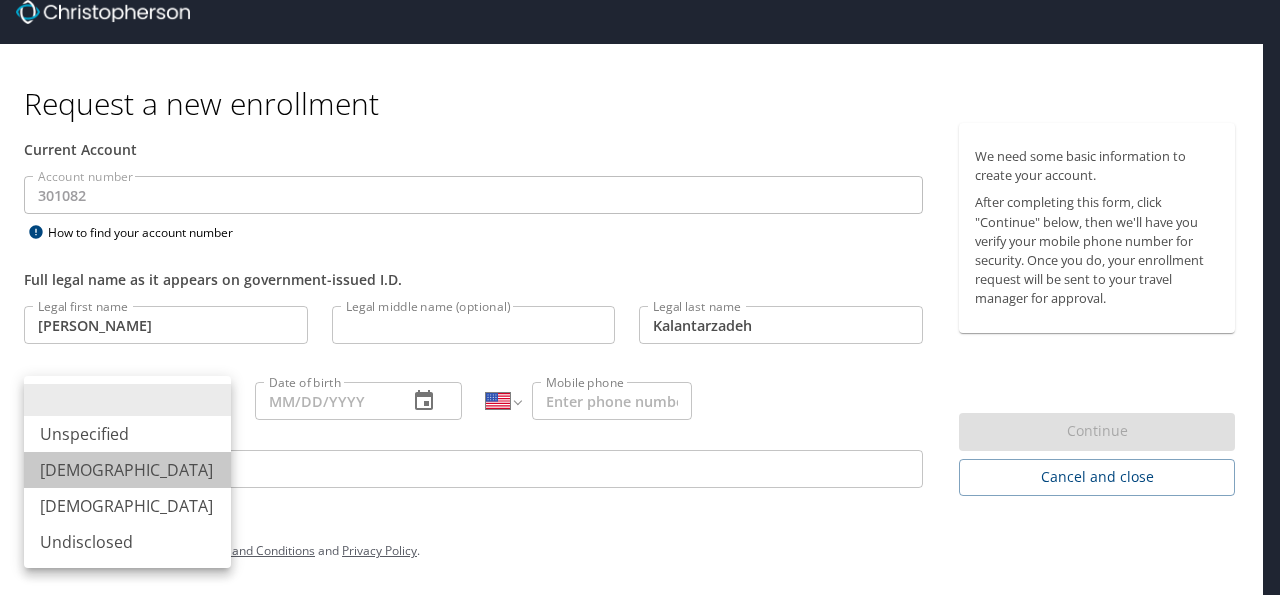 click on "[DEMOGRAPHIC_DATA]" at bounding box center (127, 470) 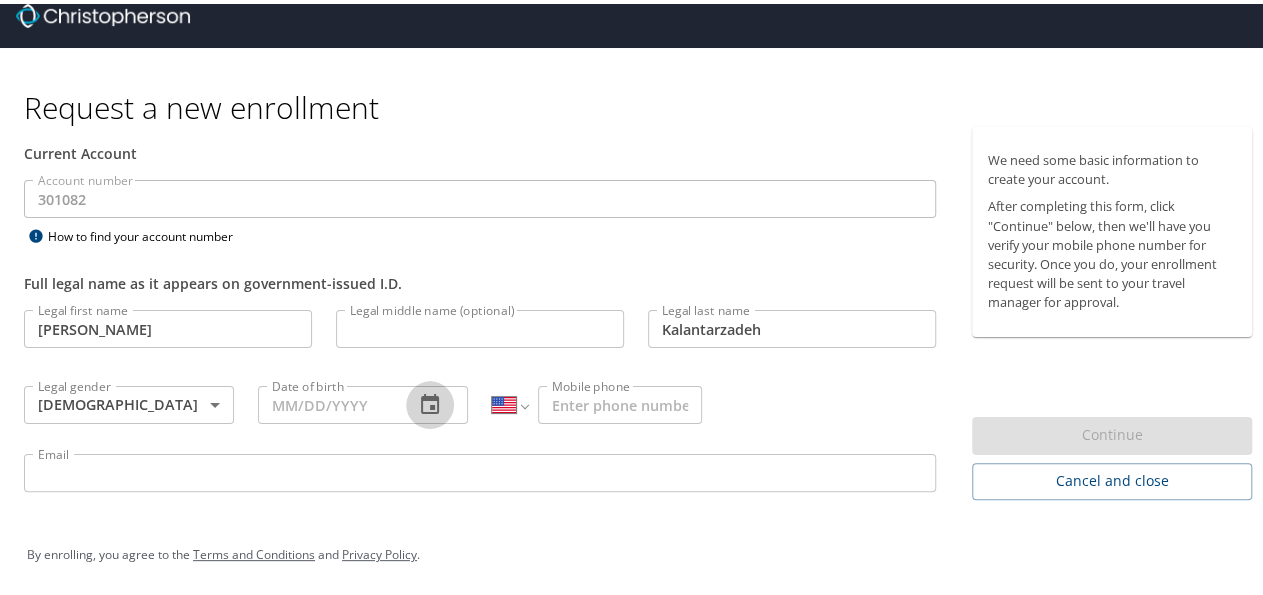 click 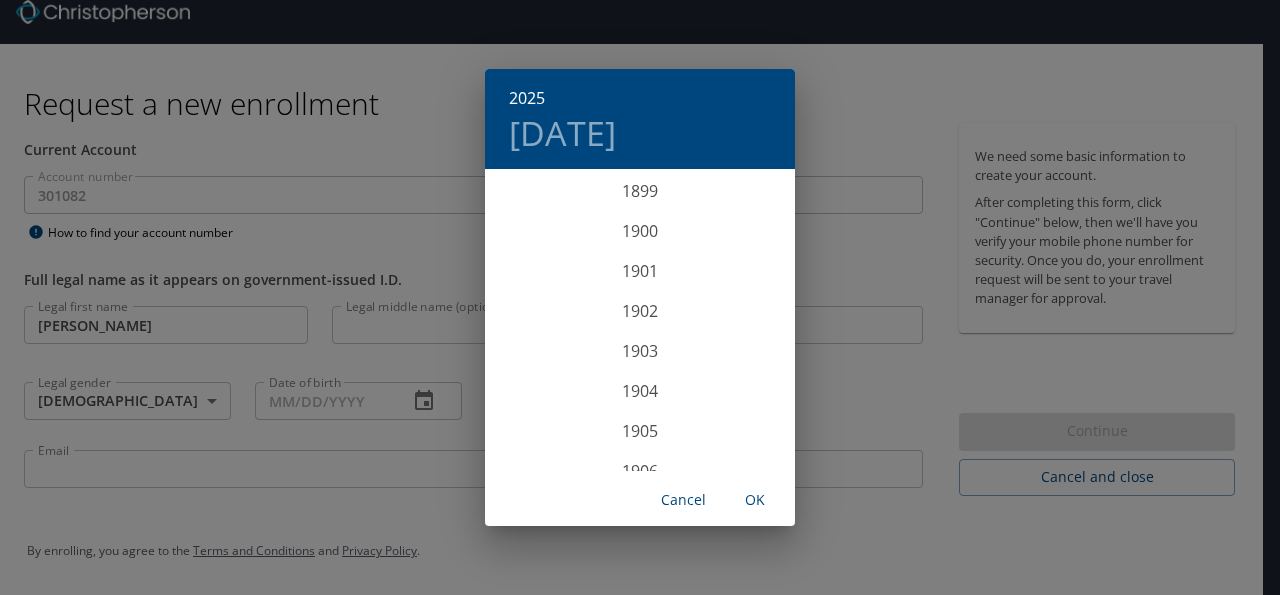 scroll, scrollTop: 4920, scrollLeft: 0, axis: vertical 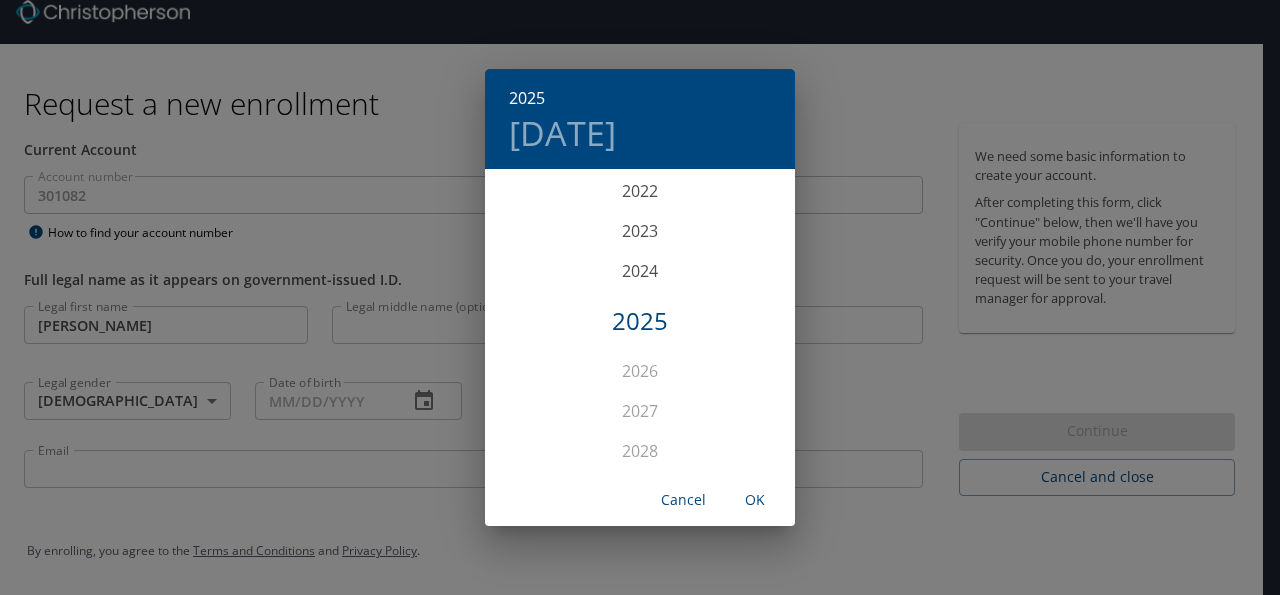 click on "2025" at bounding box center [640, 321] 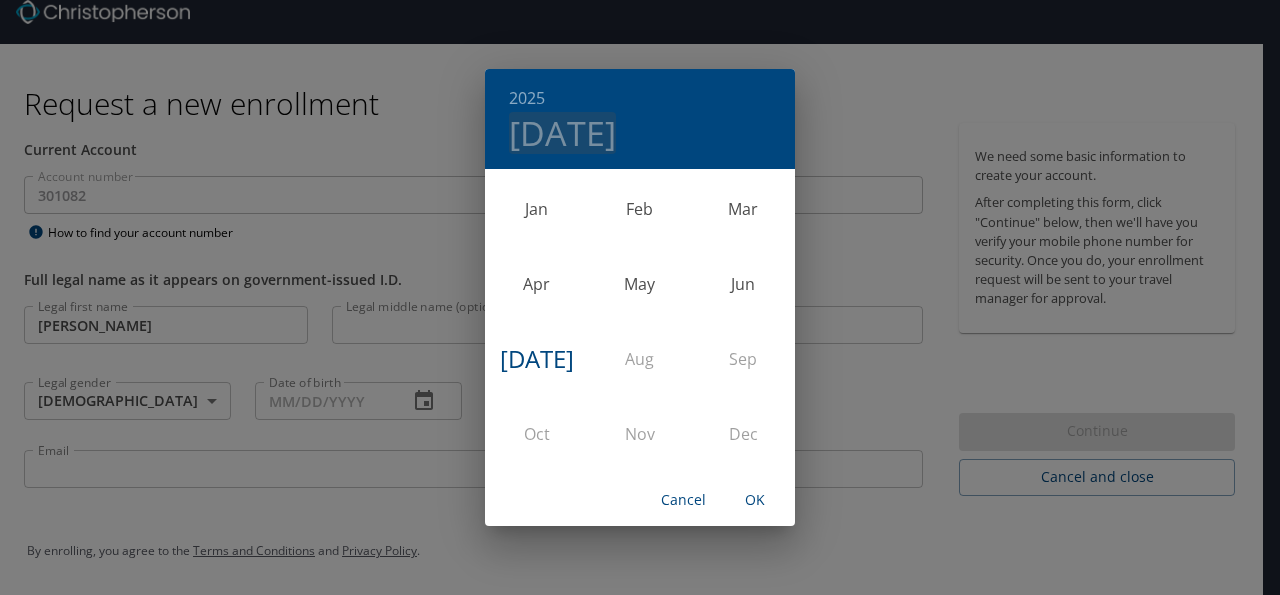 click on "[DATE]" at bounding box center [562, 133] 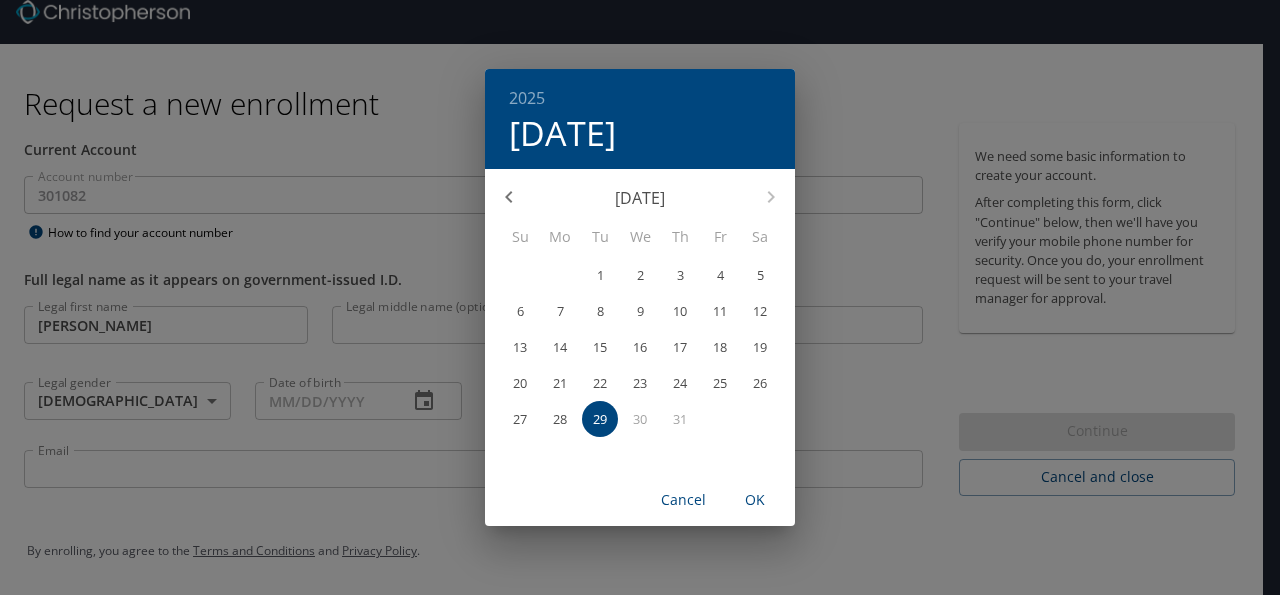 click on "[DATE]" at bounding box center [640, 198] 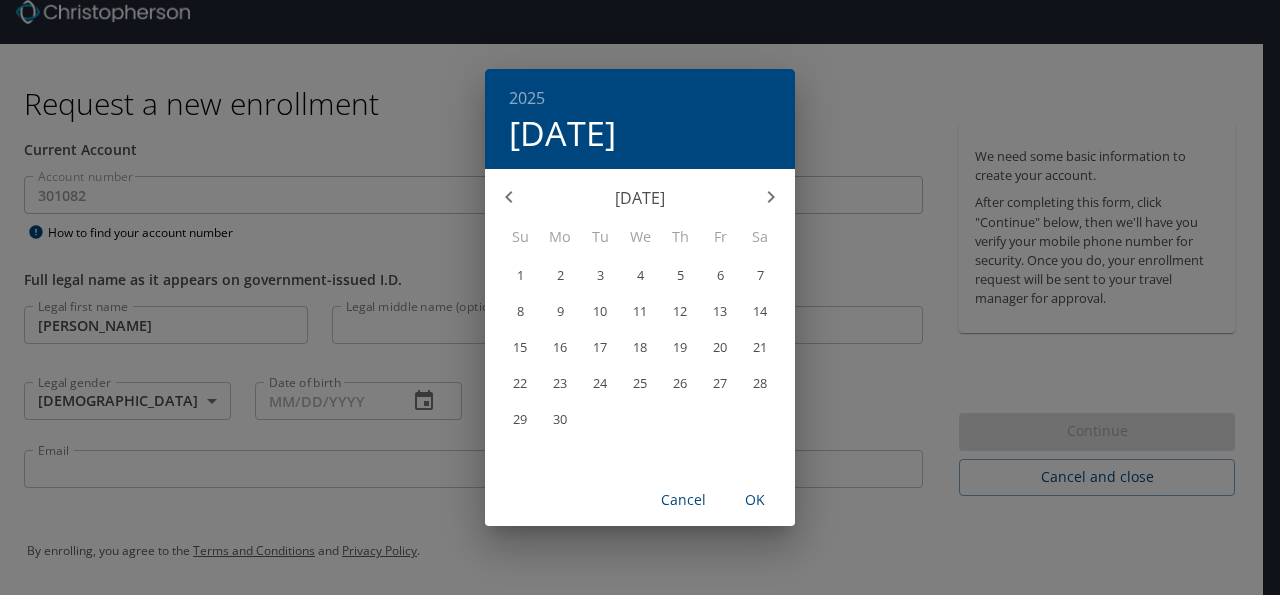 click 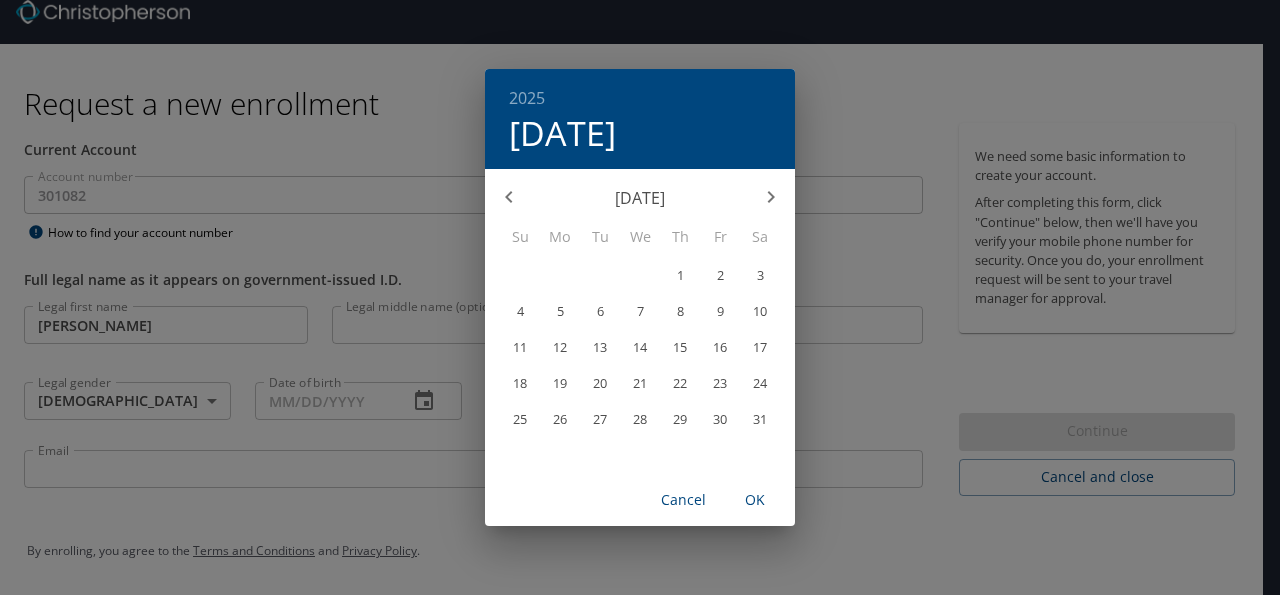 click 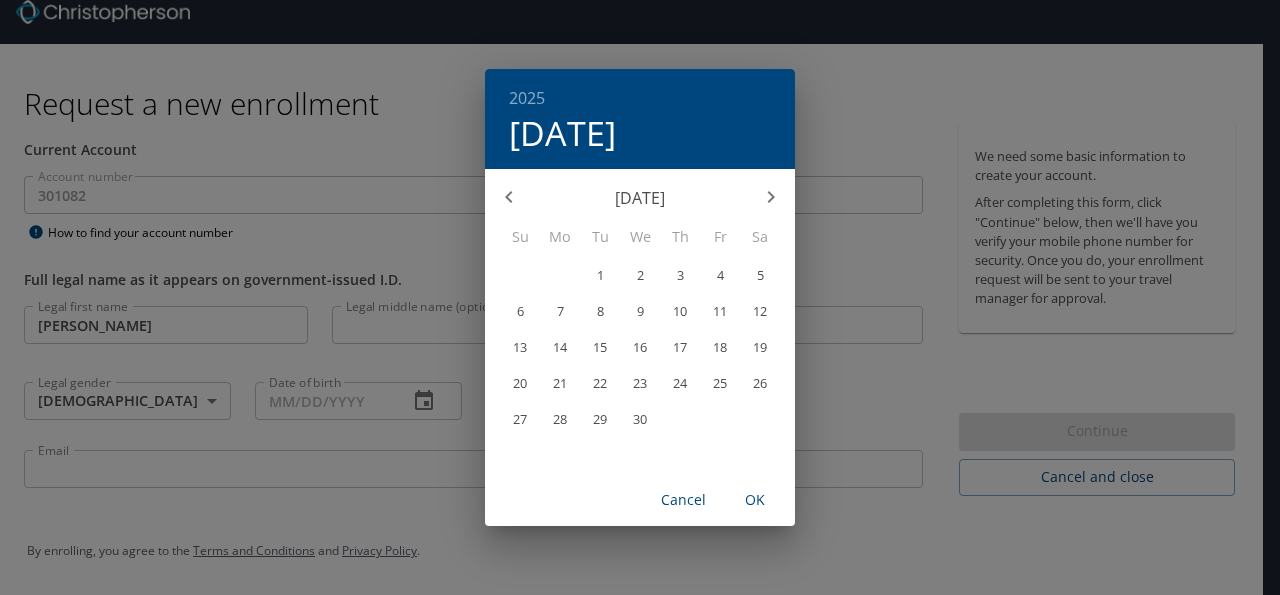 click 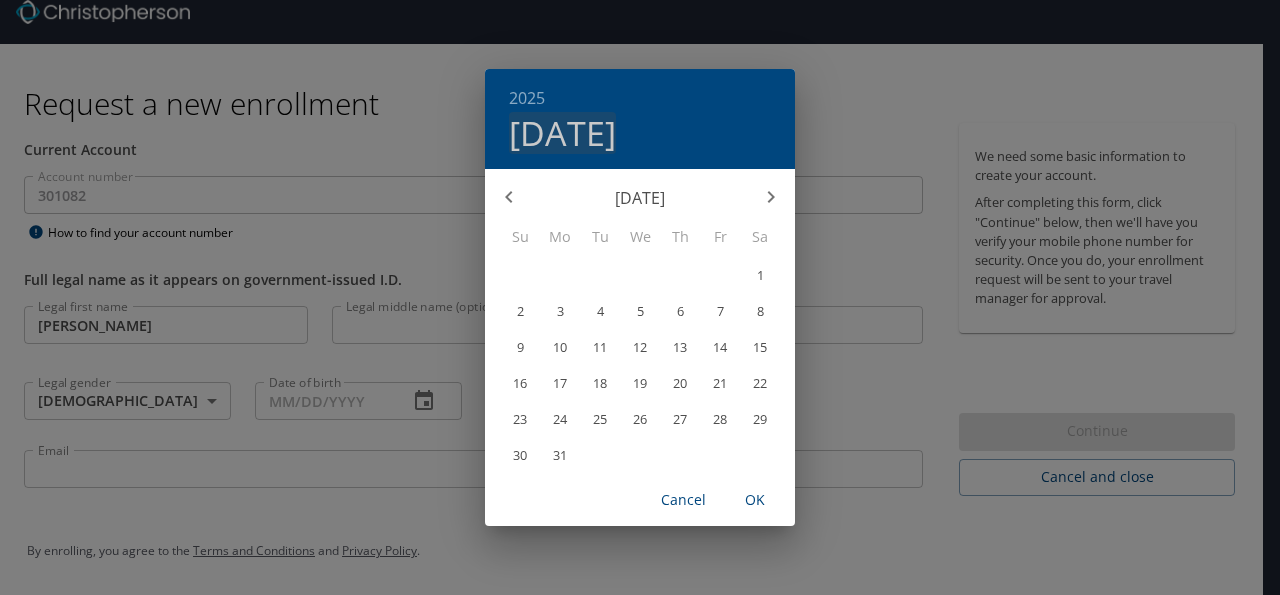 click on "[DATE]" at bounding box center (562, 133) 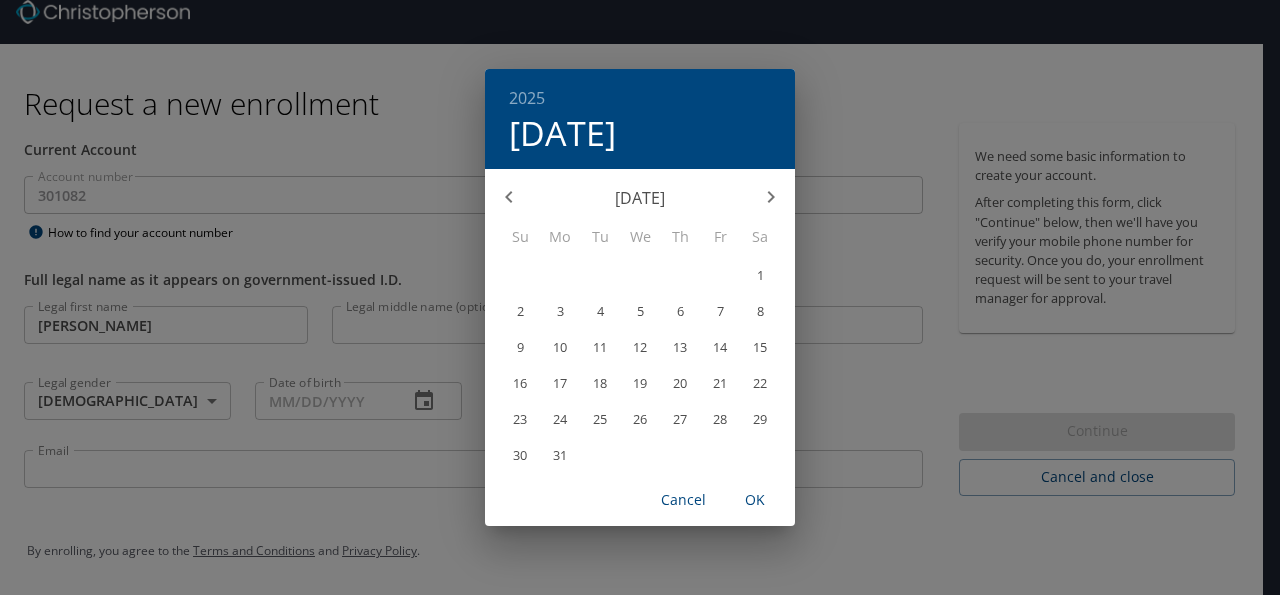 click on "2025" at bounding box center [527, 98] 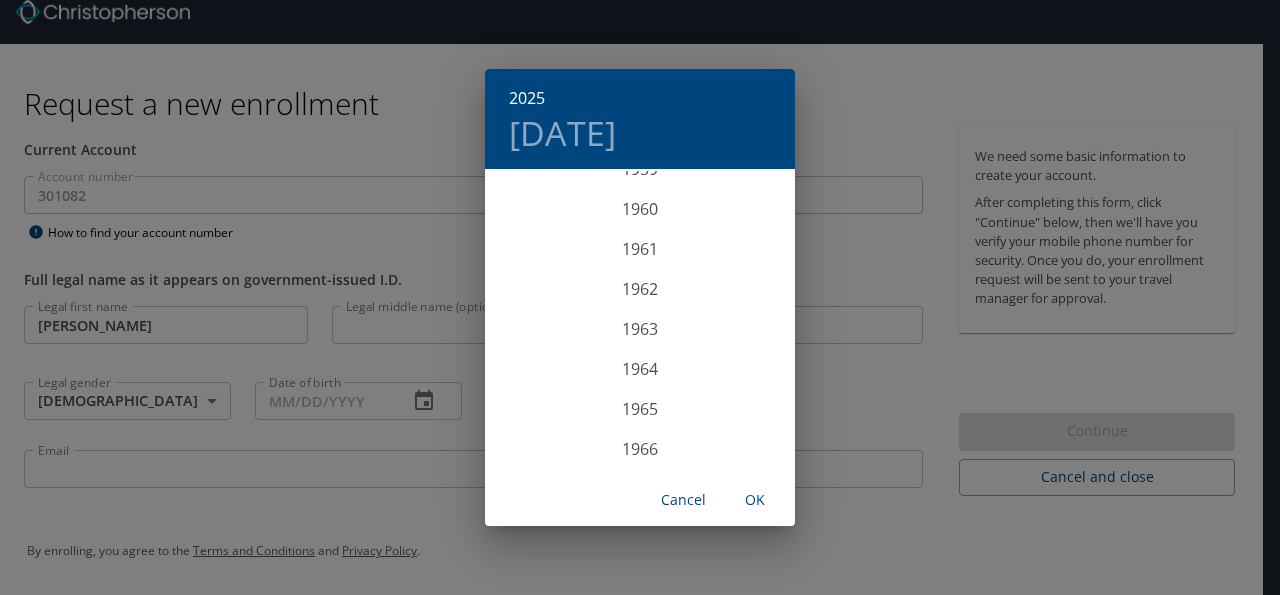 scroll, scrollTop: 2412, scrollLeft: 0, axis: vertical 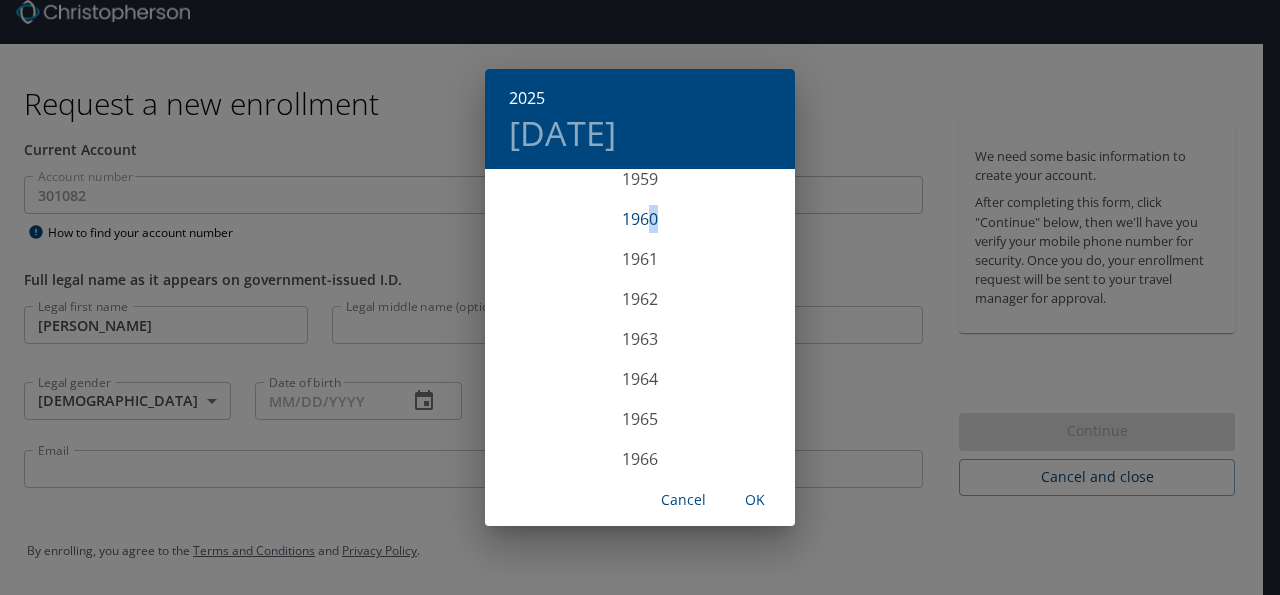 click on "1960" at bounding box center (640, 219) 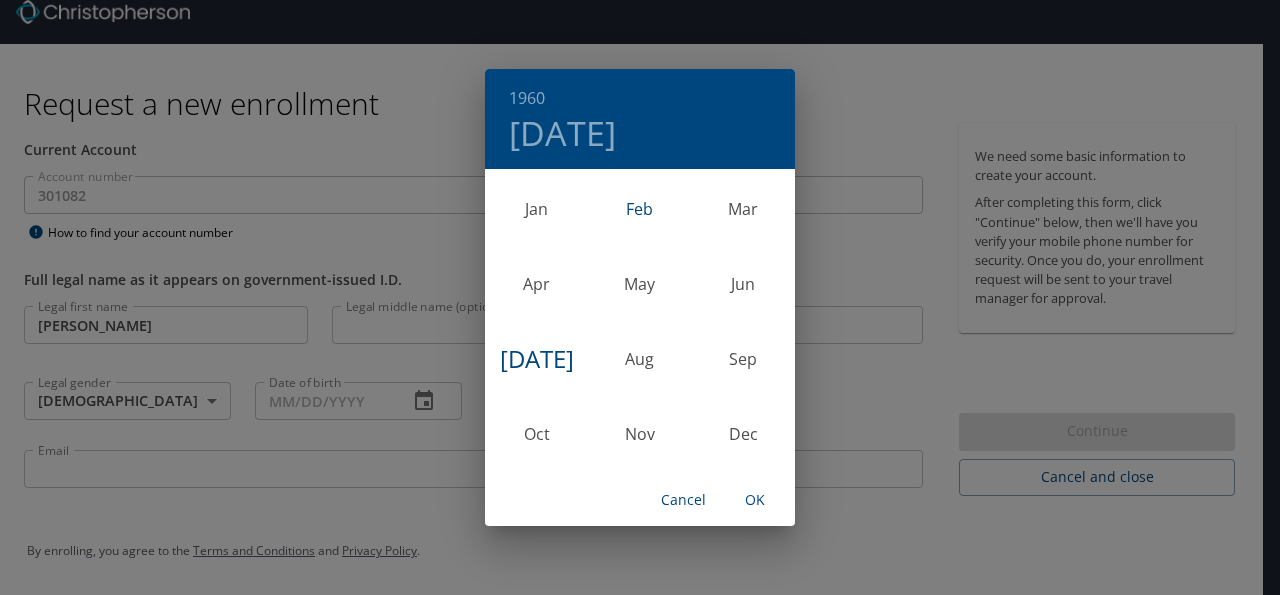 click on "Feb" at bounding box center (639, 208) 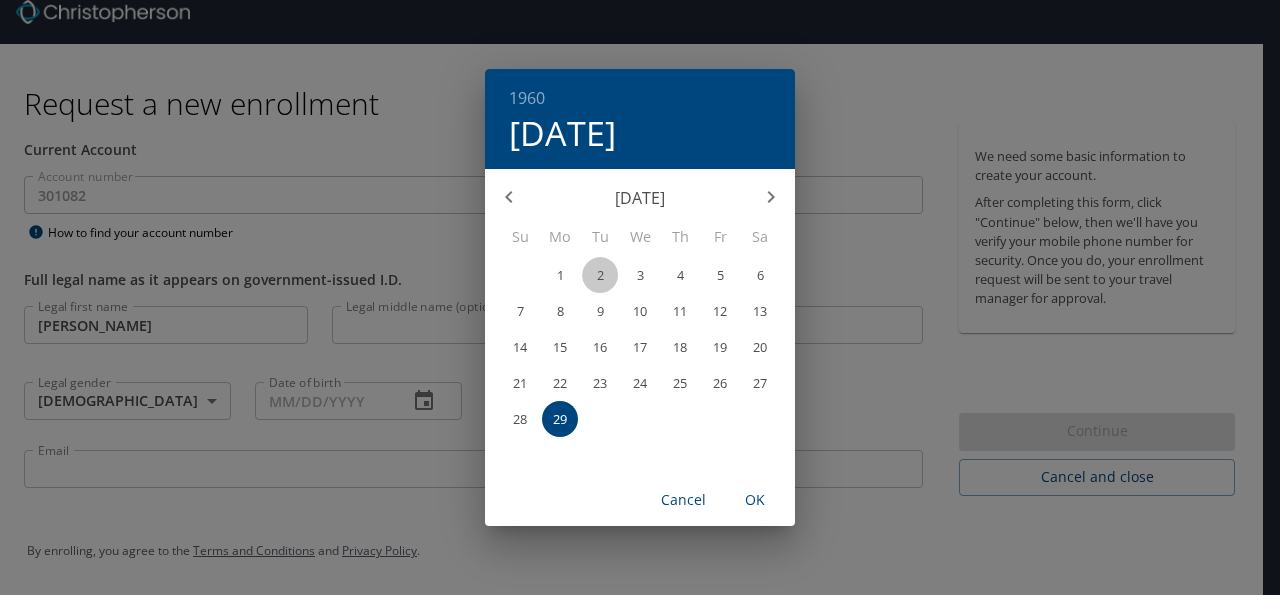 click on "2" at bounding box center [600, 275] 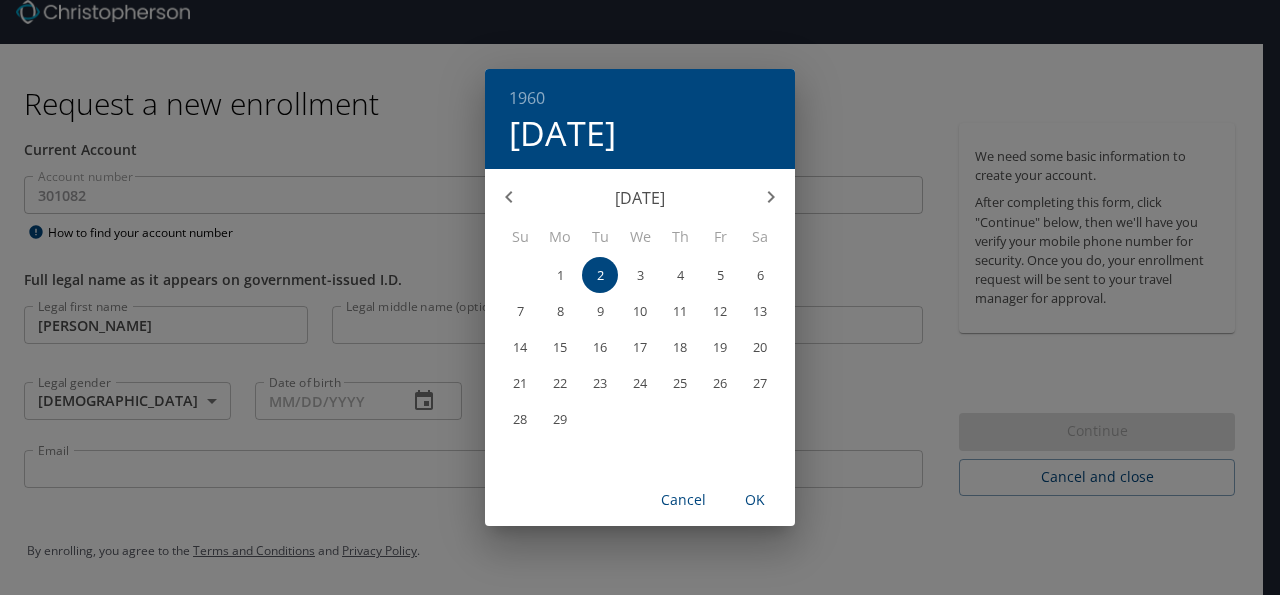 click on "OK" at bounding box center (755, 500) 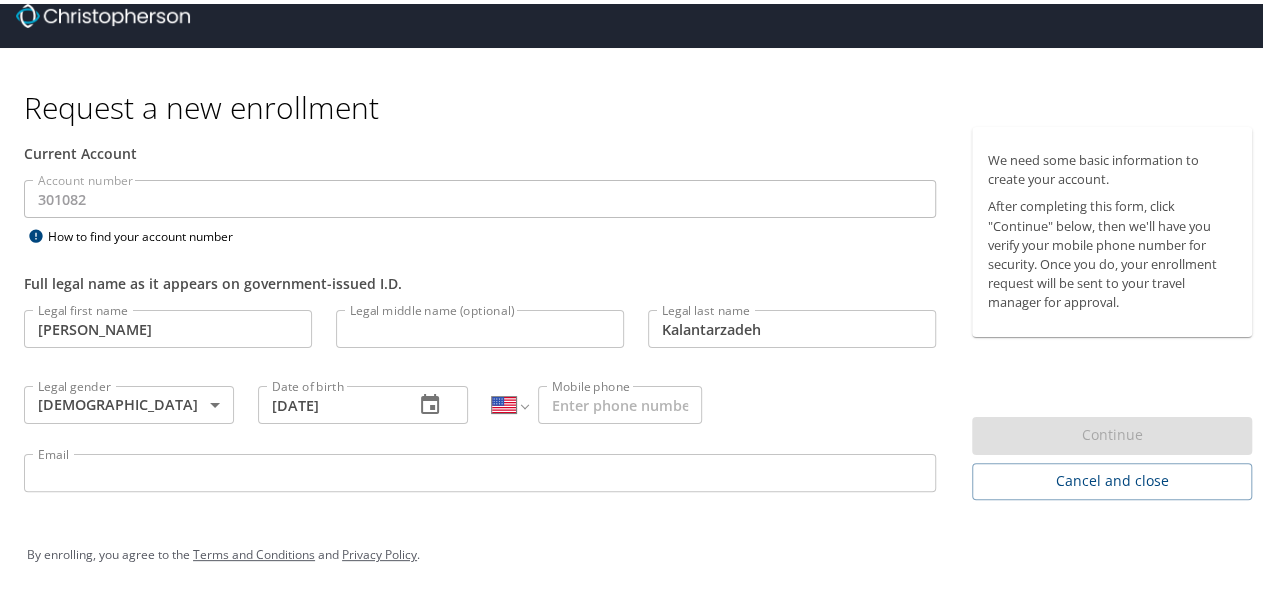 click on "Mobile phone" at bounding box center [620, 401] 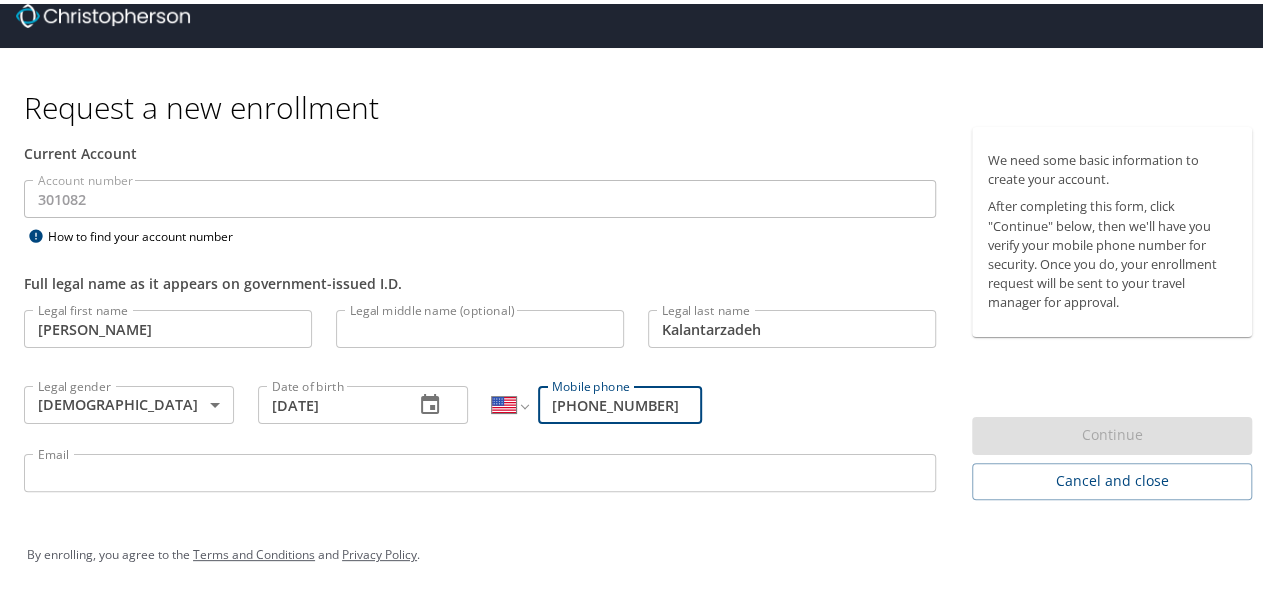 type on "[PHONE_NUMBER]" 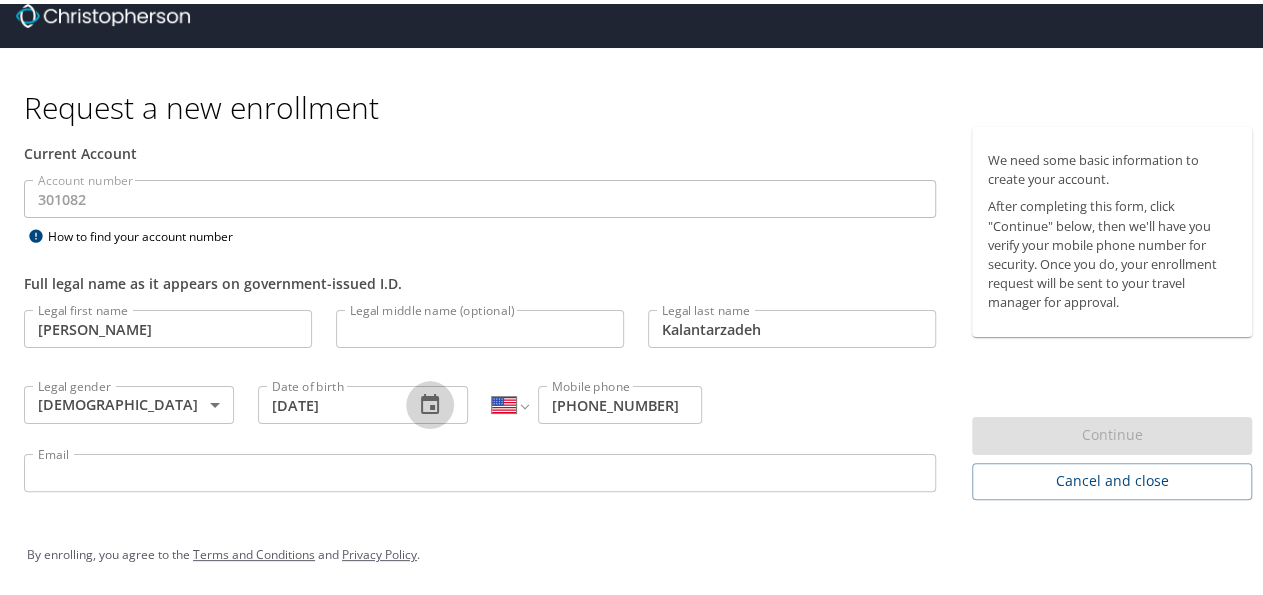 click 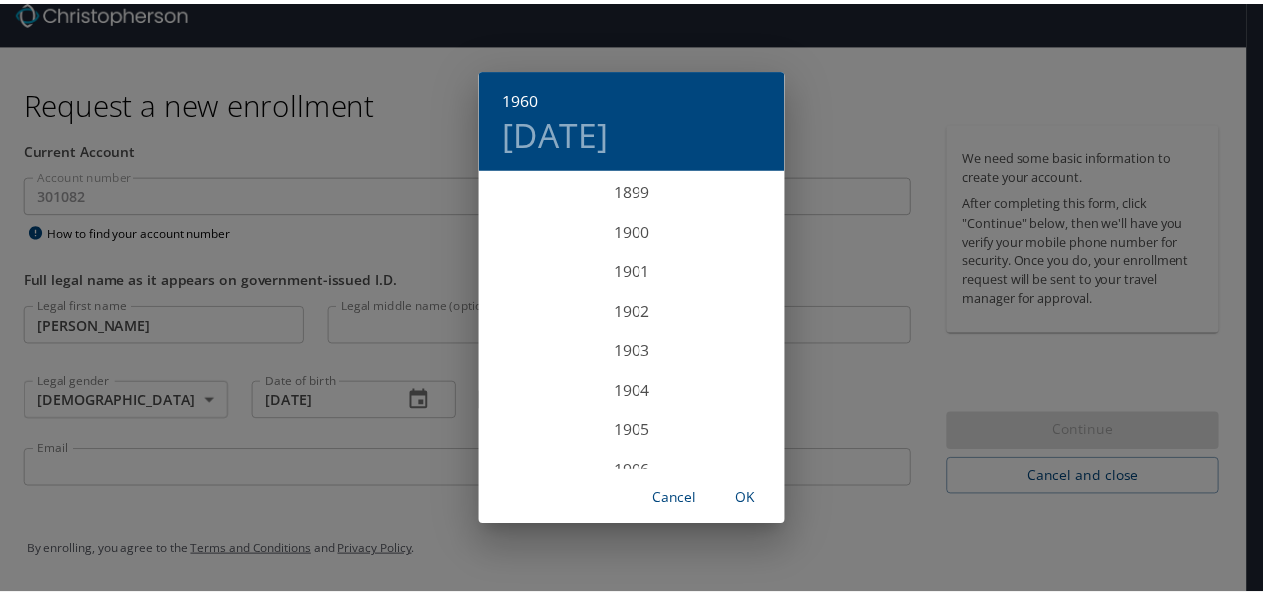 scroll, scrollTop: 2320, scrollLeft: 0, axis: vertical 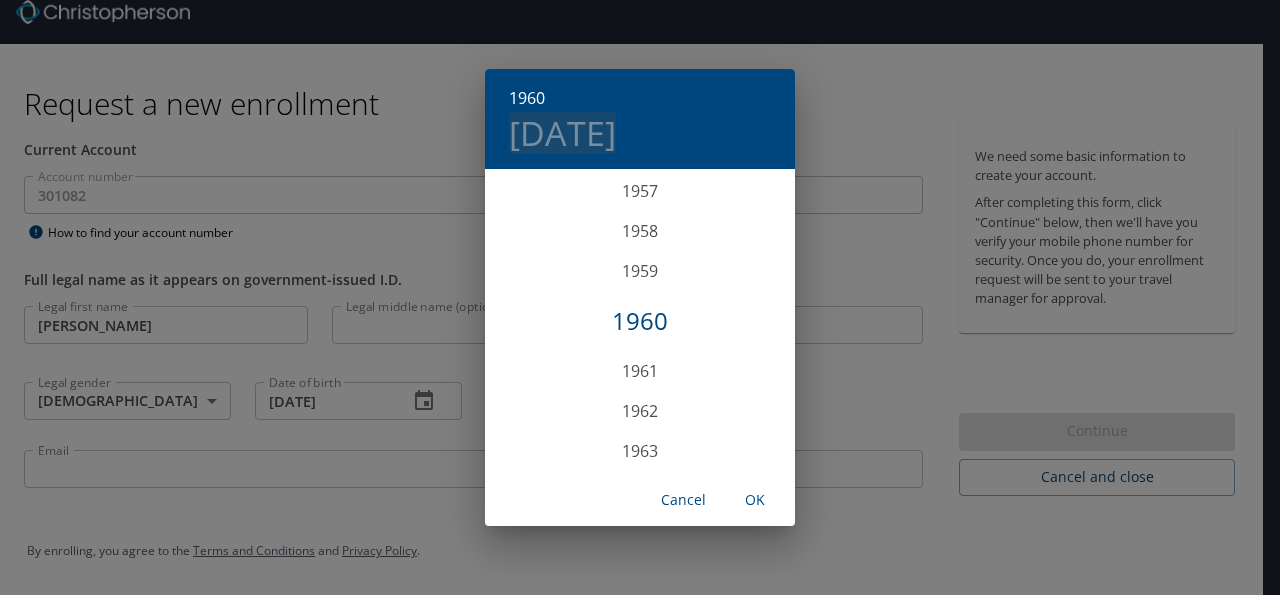 click on "[DATE]" at bounding box center (562, 133) 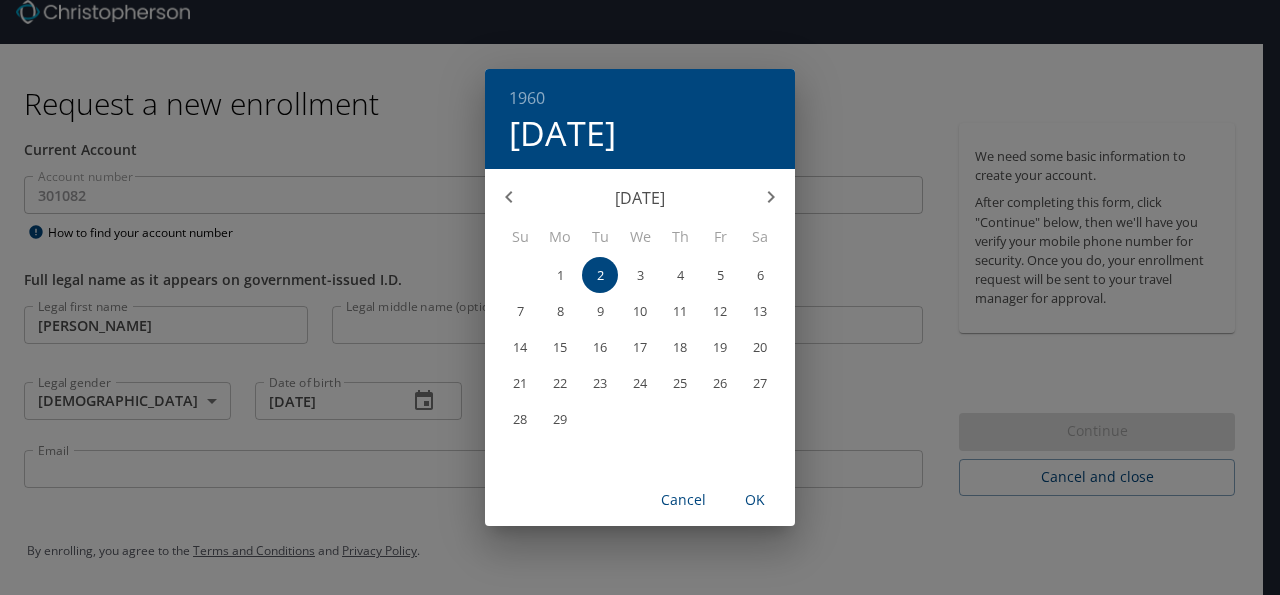 click on "10" at bounding box center [640, 311] 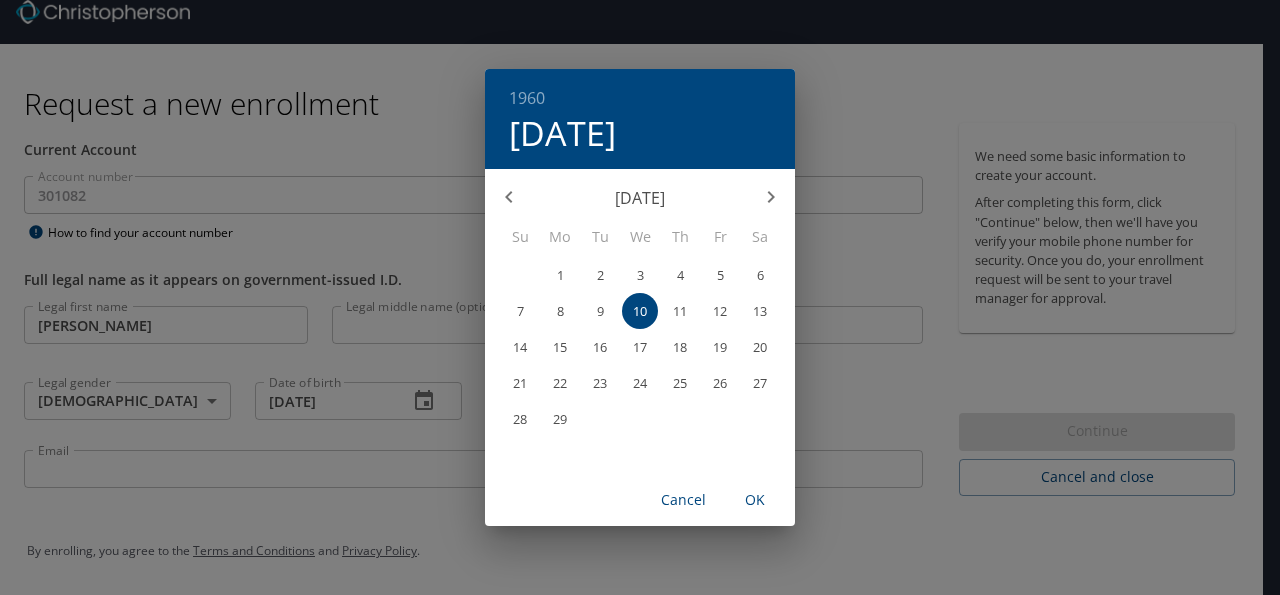 click on "OK" at bounding box center [755, 500] 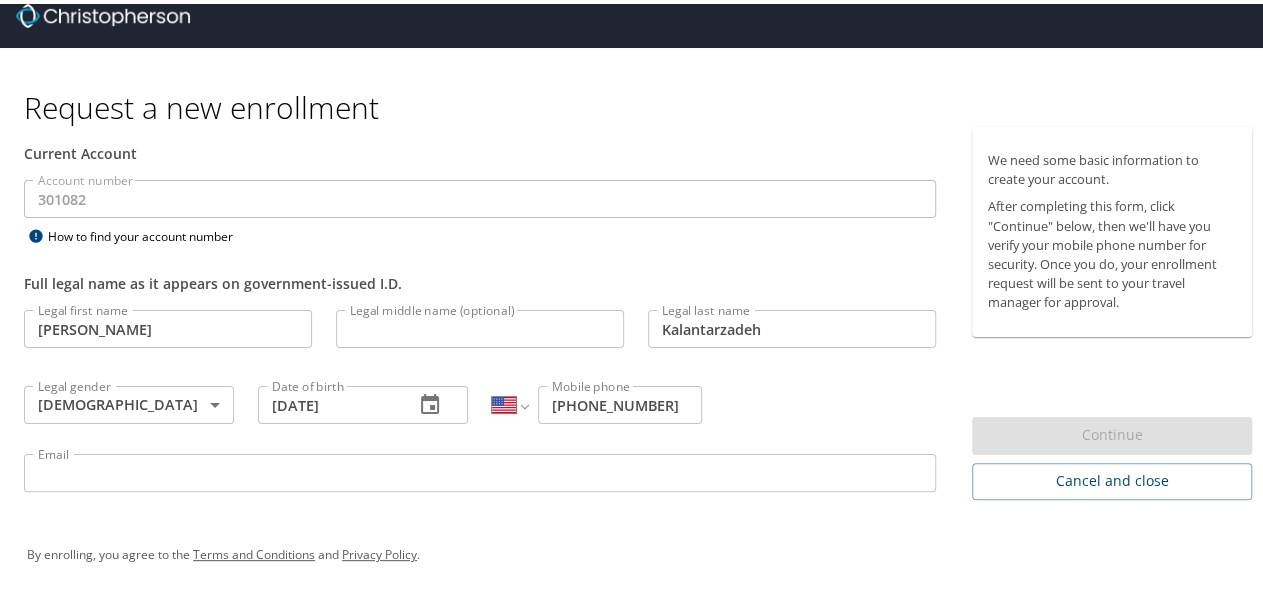 click on "Email" at bounding box center (480, 469) 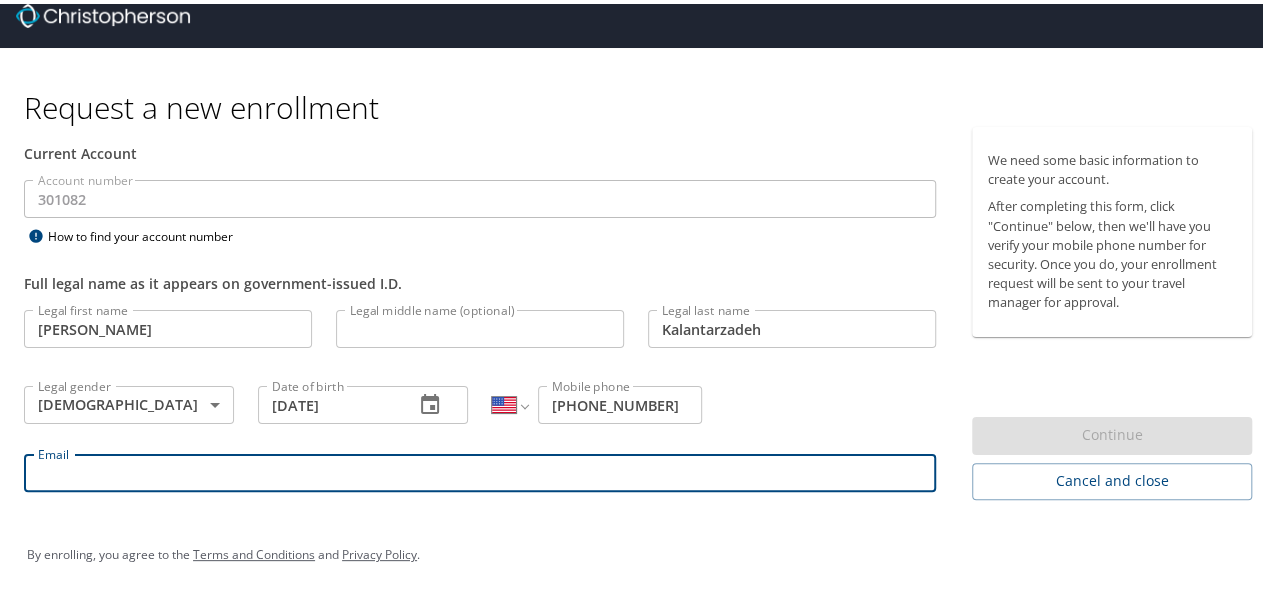 click on "Legal first name [PERSON_NAME] Legal first name Legal middle name (optional) Legal middle name (optional) Legal last name [PERSON_NAME] Legal last name Legal gender [DEMOGRAPHIC_DATA] [DEMOGRAPHIC_DATA] Legal gender Date of birth [DEMOGRAPHIC_DATA] Date of birth International [GEOGRAPHIC_DATA] [DEMOGRAPHIC_DATA] [GEOGRAPHIC_DATA] [GEOGRAPHIC_DATA] [US_STATE] [GEOGRAPHIC_DATA] [GEOGRAPHIC_DATA] [GEOGRAPHIC_DATA] [GEOGRAPHIC_DATA] [GEOGRAPHIC_DATA] [GEOGRAPHIC_DATA] [GEOGRAPHIC_DATA] [DATE][GEOGRAPHIC_DATA] [GEOGRAPHIC_DATA] [GEOGRAPHIC_DATA] [GEOGRAPHIC_DATA] [GEOGRAPHIC_DATA] [GEOGRAPHIC_DATA] [GEOGRAPHIC_DATA] [GEOGRAPHIC_DATA] [GEOGRAPHIC_DATA] [GEOGRAPHIC_DATA] [GEOGRAPHIC_DATA] [GEOGRAPHIC_DATA] [GEOGRAPHIC_DATA] [GEOGRAPHIC_DATA] [GEOGRAPHIC_DATA] [GEOGRAPHIC_DATA], [GEOGRAPHIC_DATA] [GEOGRAPHIC_DATA] [GEOGRAPHIC_DATA] [GEOGRAPHIC_DATA] [GEOGRAPHIC_DATA] [GEOGRAPHIC_DATA] [GEOGRAPHIC_DATA] [GEOGRAPHIC_DATA] [GEOGRAPHIC_DATA] [GEOGRAPHIC_DATA] [GEOGRAPHIC_DATA] [GEOGRAPHIC_DATA] [GEOGRAPHIC_DATA] [GEOGRAPHIC_DATA] [GEOGRAPHIC_DATA] [GEOGRAPHIC_DATA] [GEOGRAPHIC_DATA] [GEOGRAPHIC_DATA] [GEOGRAPHIC_DATA] [GEOGRAPHIC_DATA] [GEOGRAPHIC_DATA] [GEOGRAPHIC_DATA] [GEOGRAPHIC_DATA] [GEOGRAPHIC_DATA] [GEOGRAPHIC_DATA] [GEOGRAPHIC_DATA], [GEOGRAPHIC_DATA] [GEOGRAPHIC_DATA] [GEOGRAPHIC_DATA] [GEOGRAPHIC_DATA] [GEOGRAPHIC_DATA] [GEOGRAPHIC_DATA] [GEOGRAPHIC_DATA] [GEOGRAPHIC_DATA] [GEOGRAPHIC_DATA] [GEOGRAPHIC_DATA] [GEOGRAPHIC_DATA] [GEOGRAPHIC_DATA] [GEOGRAPHIC_DATA] [GEOGRAPHIC_DATA] [GEOGRAPHIC_DATA] [GEOGRAPHIC_DATA] [GEOGRAPHIC_DATA] [GEOGRAPHIC_DATA]" at bounding box center [480, 400] 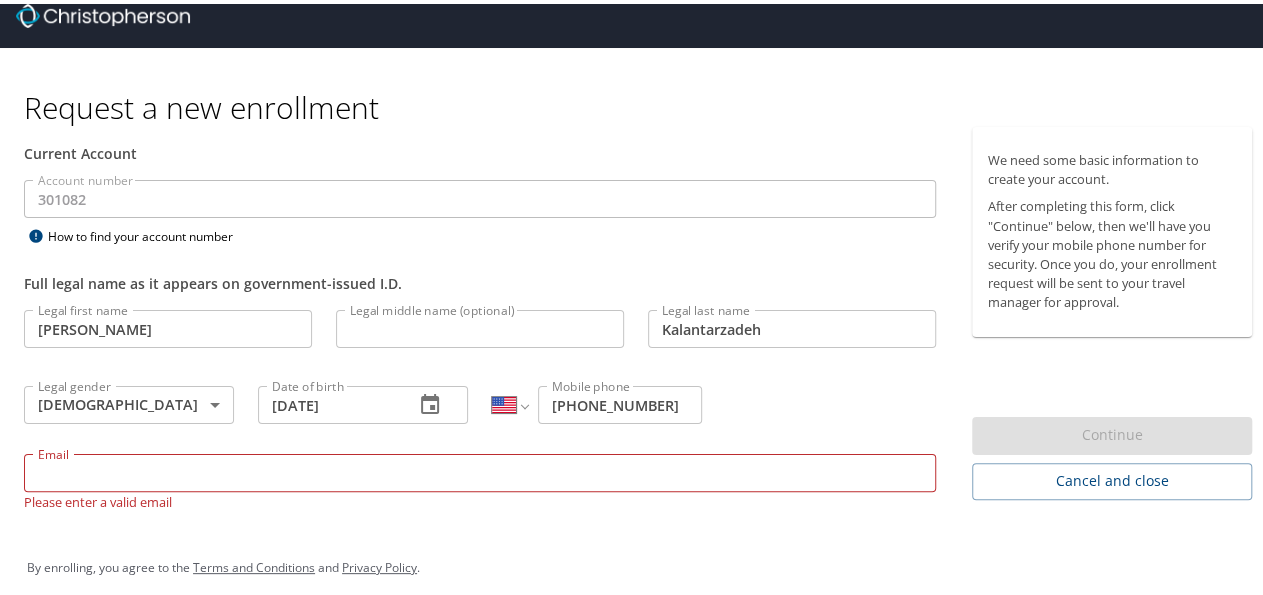 click on "We need some basic information to create your account. After completing this form, click "Continue" below, then we'll have you verify your mobile phone number for security. Once you do, your enrollment request will be sent to your travel manager for approval.                         Continue Cancel and close" at bounding box center (1120, 321) 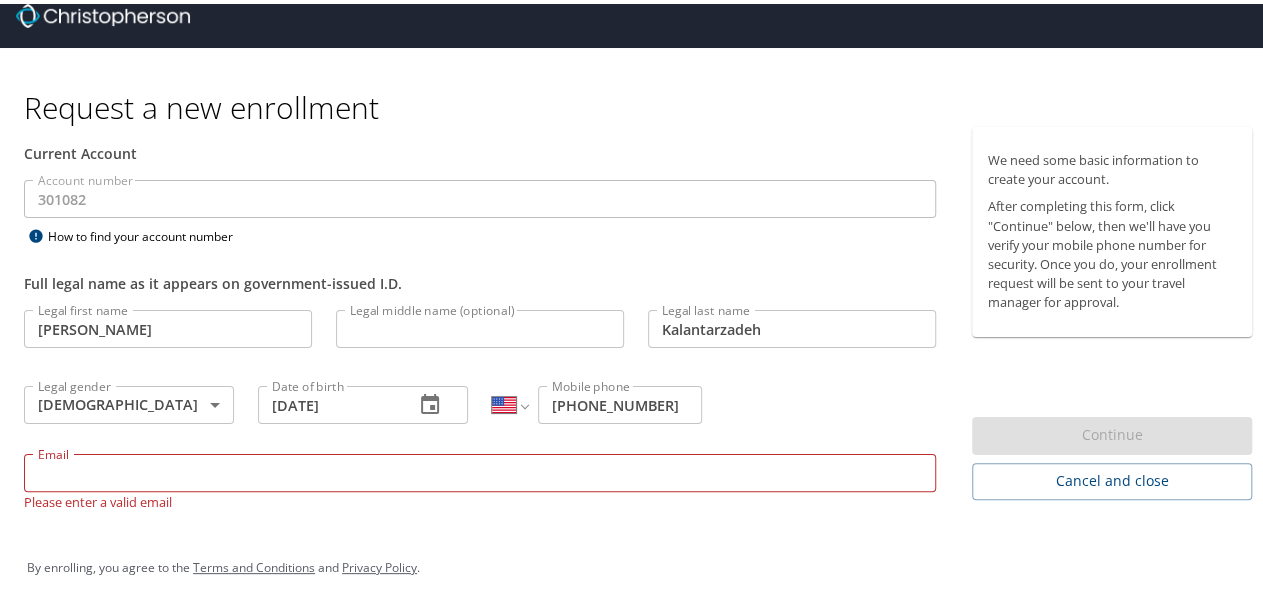click on "Email" at bounding box center [480, 469] 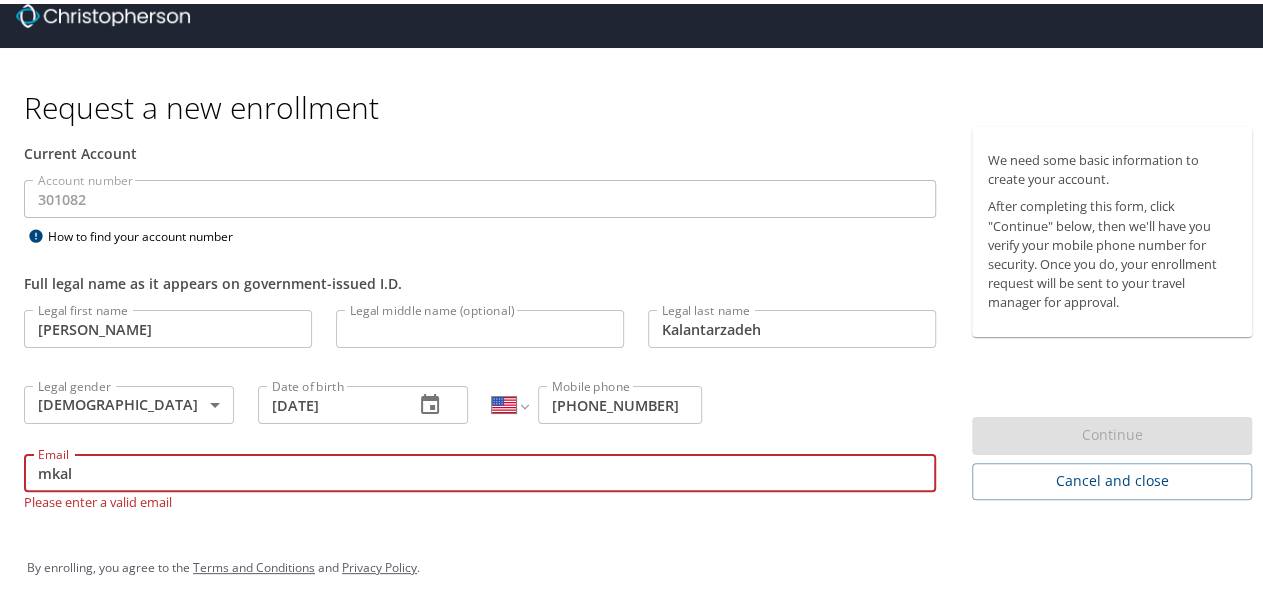 click on "mkal" at bounding box center [480, 469] 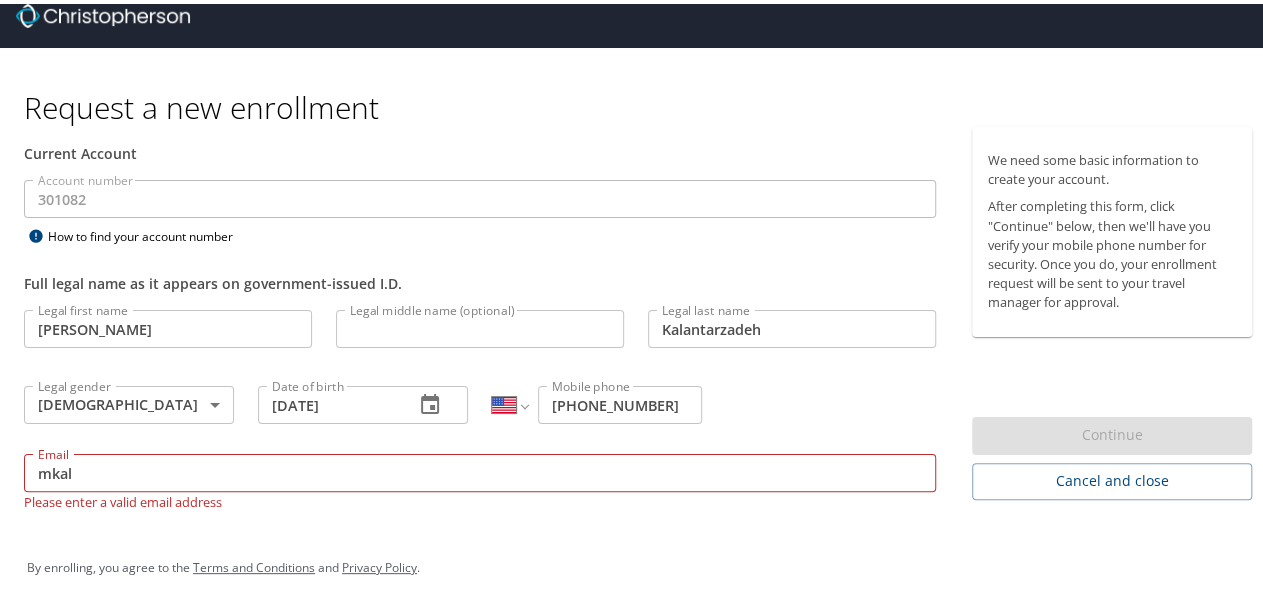 click on "Please enter a valid email address" at bounding box center [480, 497] 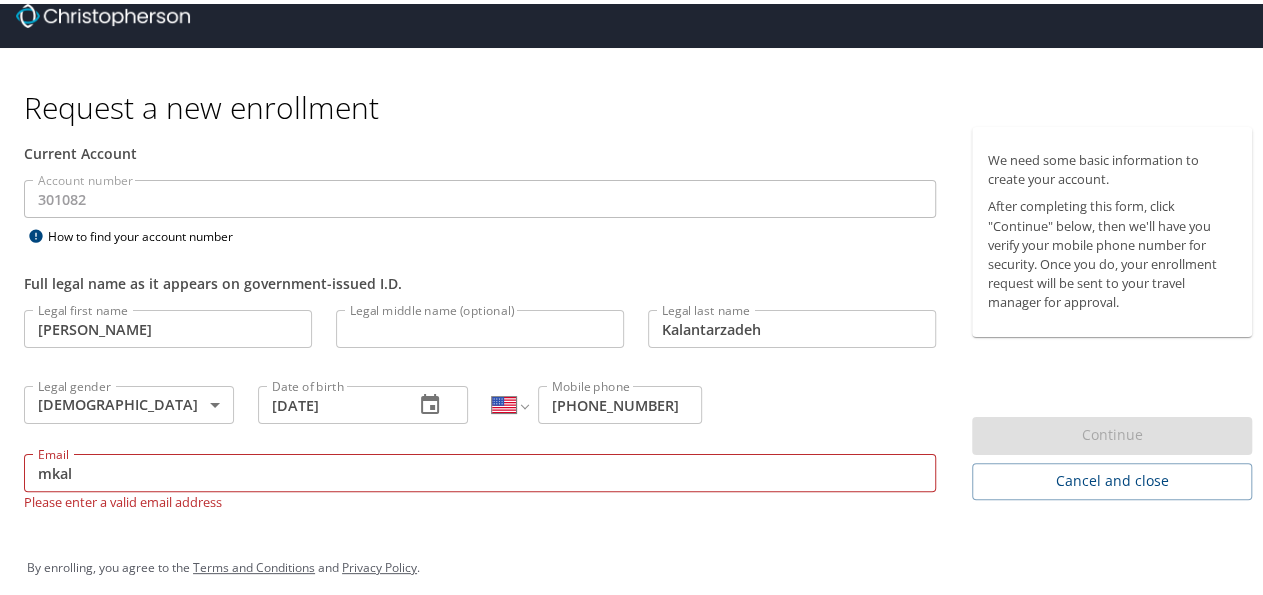 click on "mkal" at bounding box center [480, 469] 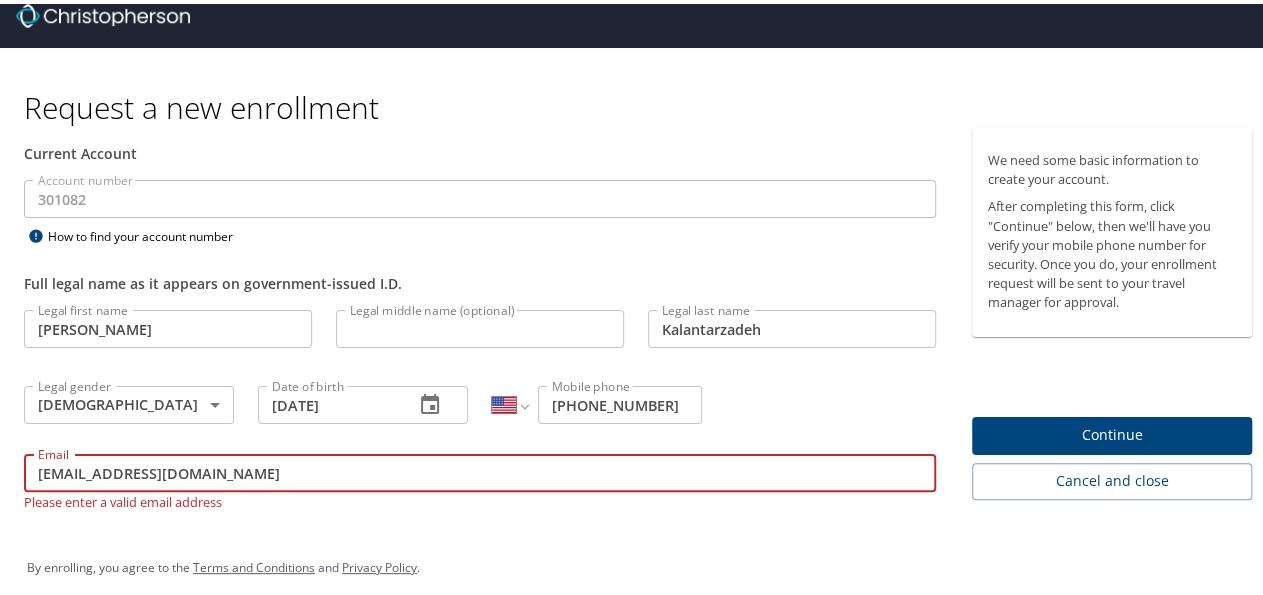 type on "[EMAIL_ADDRESS][DOMAIN_NAME]" 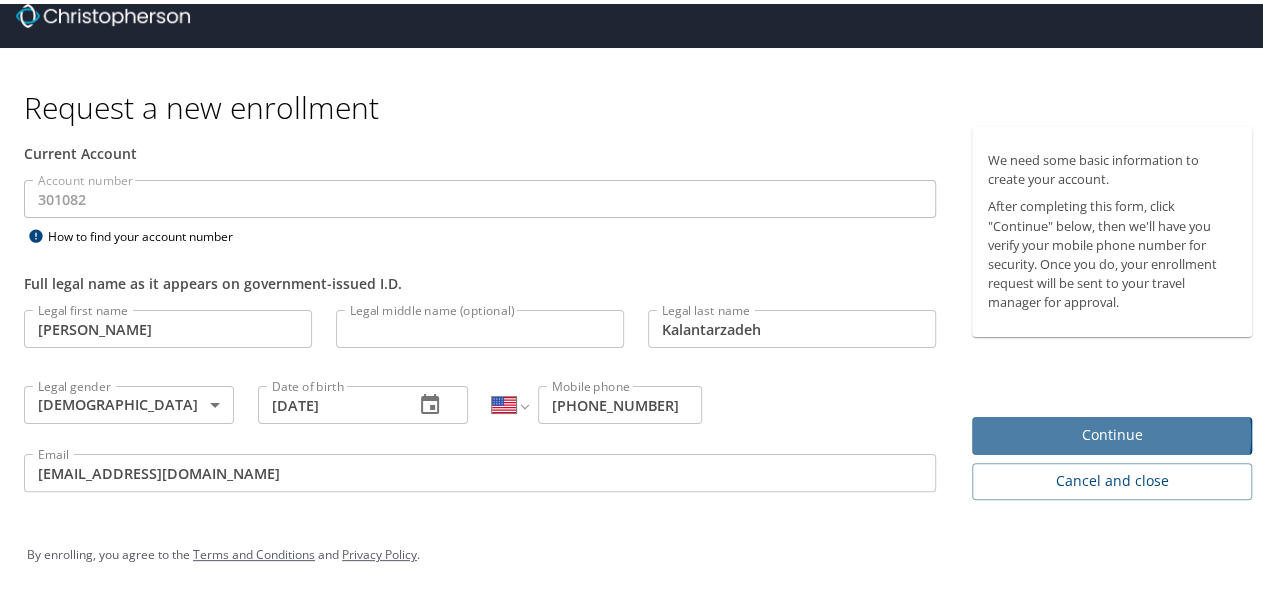 click on "Continue" at bounding box center [1112, 431] 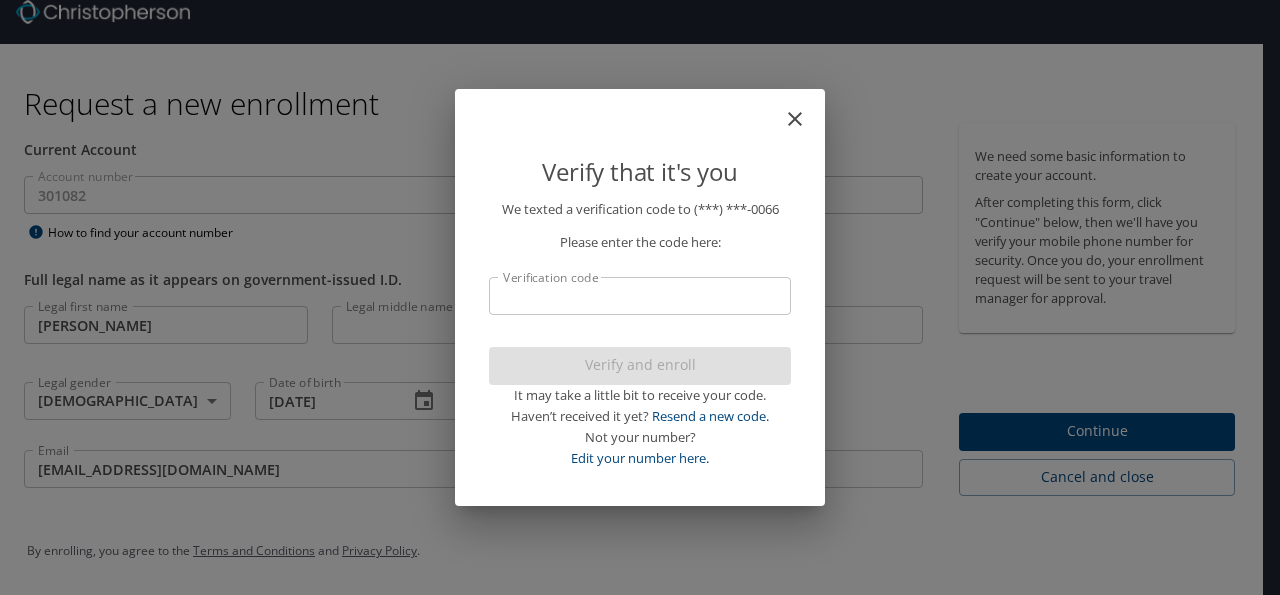 click on "Verification code" at bounding box center (640, 296) 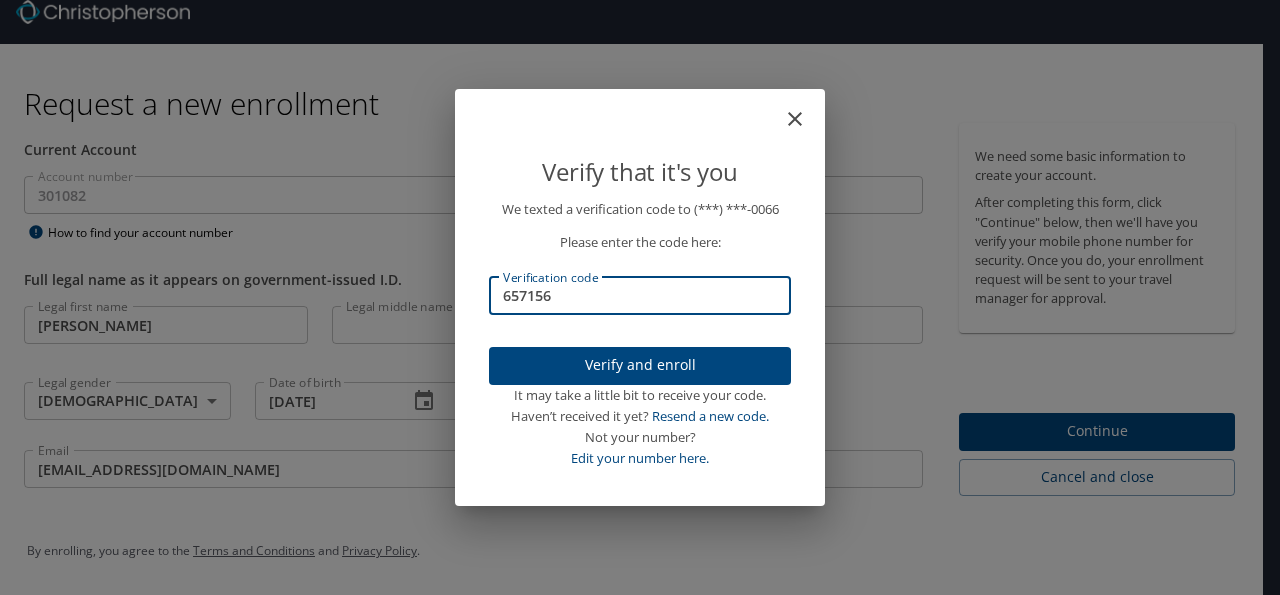 type on "657156" 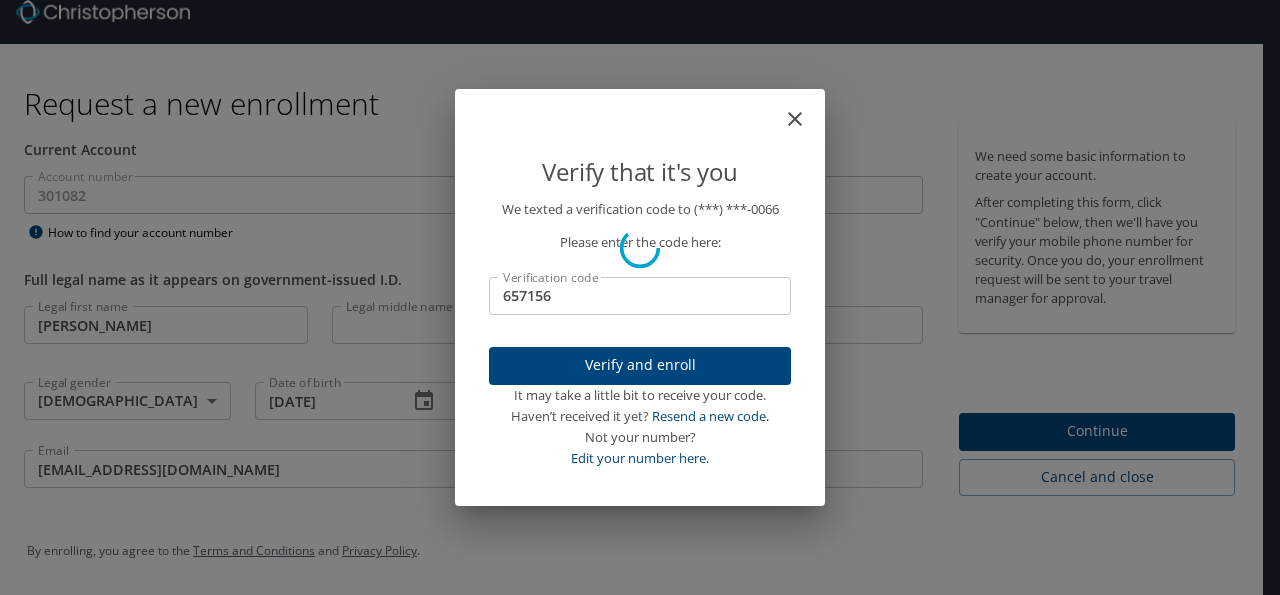type 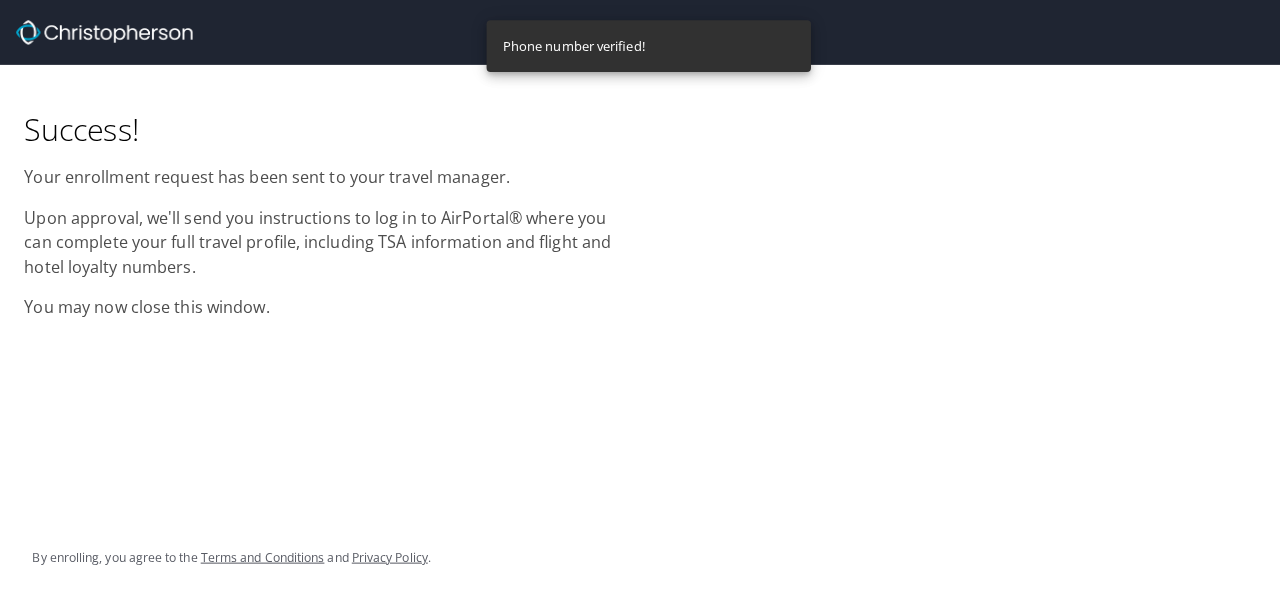 scroll, scrollTop: 0, scrollLeft: 0, axis: both 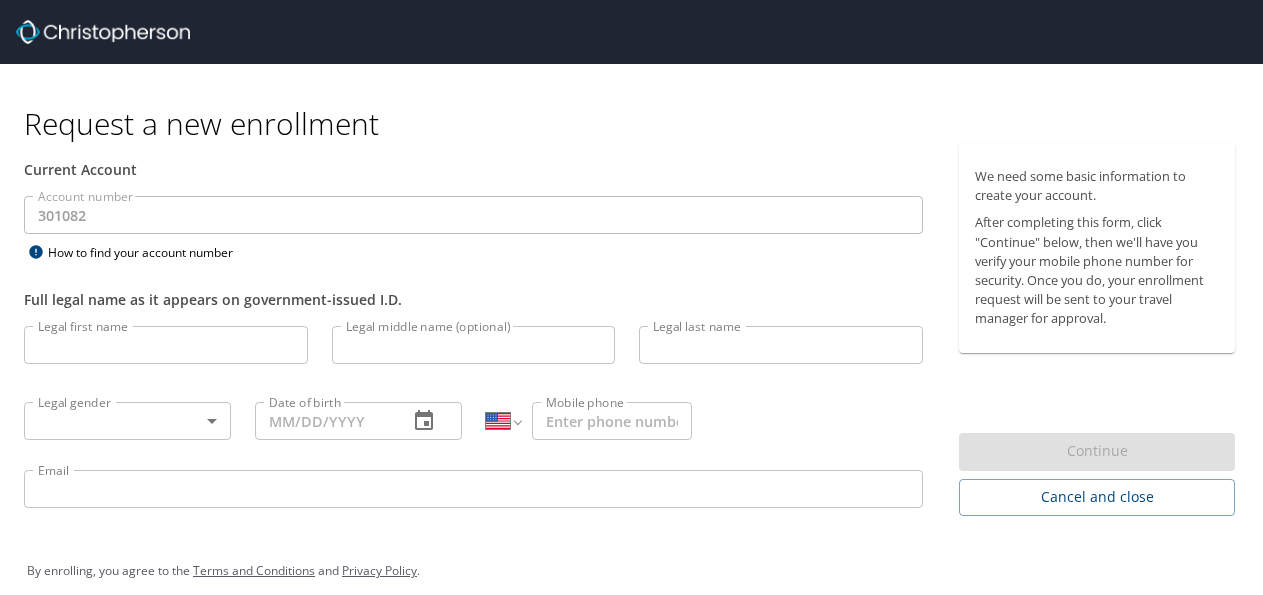 select on "US" 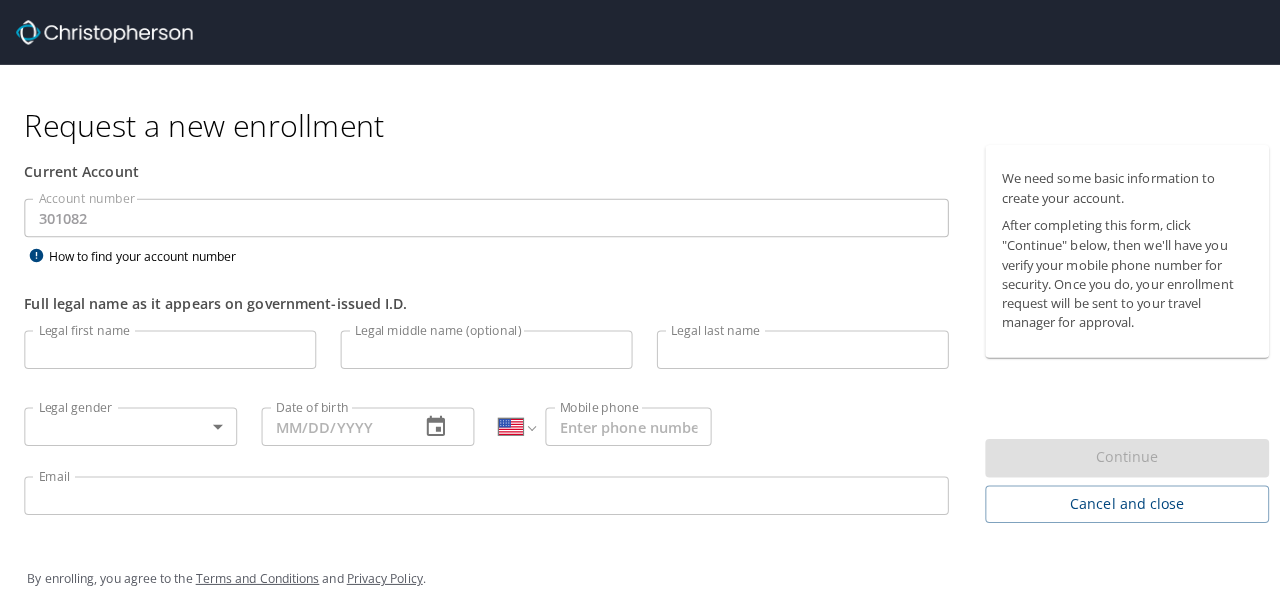 scroll, scrollTop: 20, scrollLeft: 0, axis: vertical 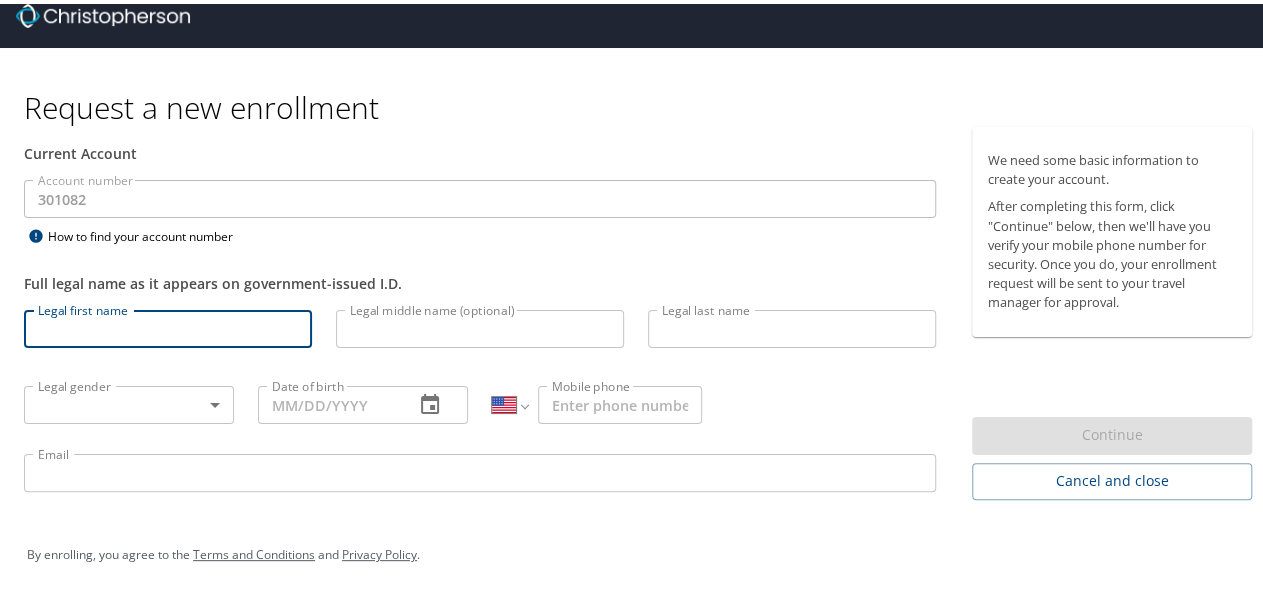 click on "Legal first name" at bounding box center (168, 325) 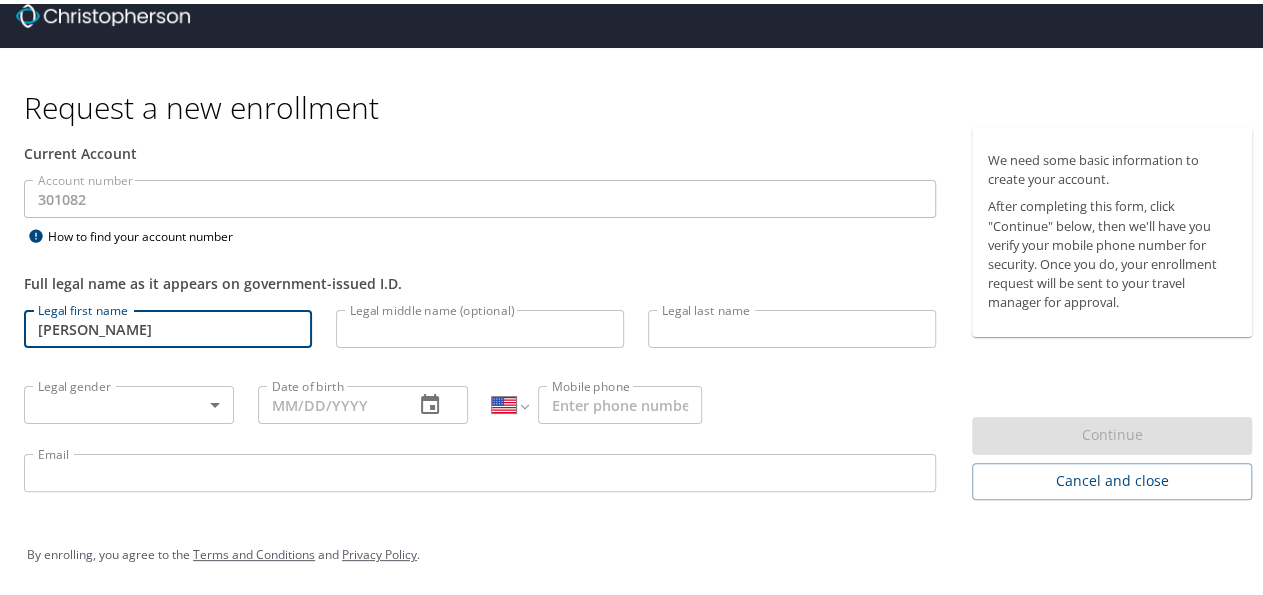 type on "[PERSON_NAME]" 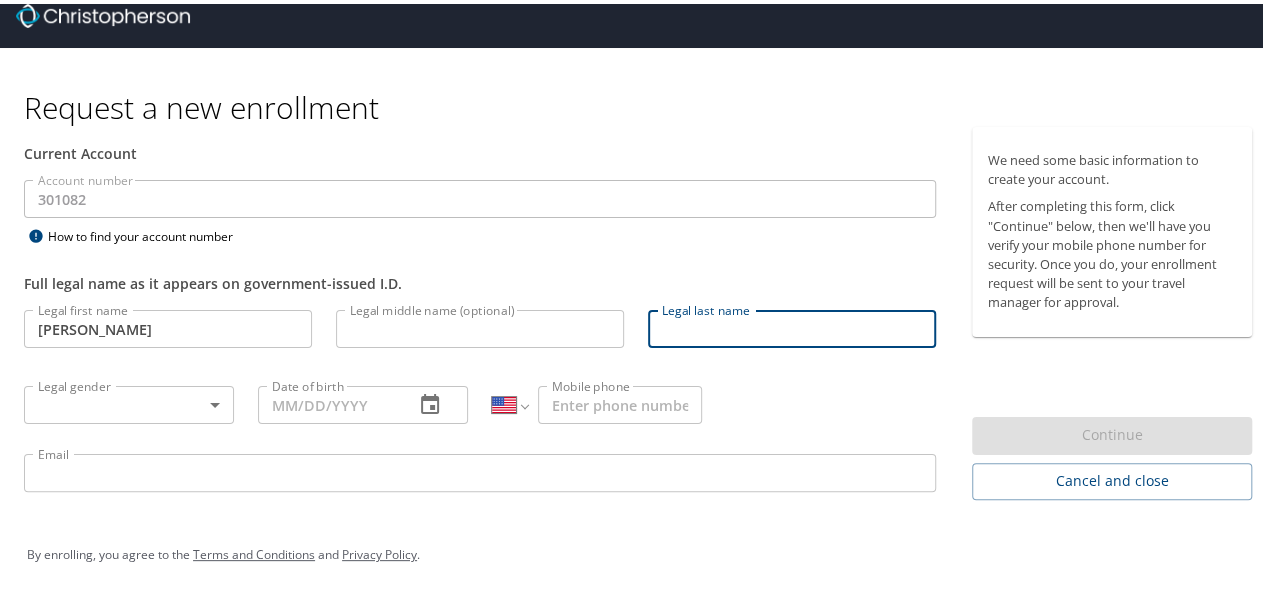click on "Legal last name" at bounding box center (792, 325) 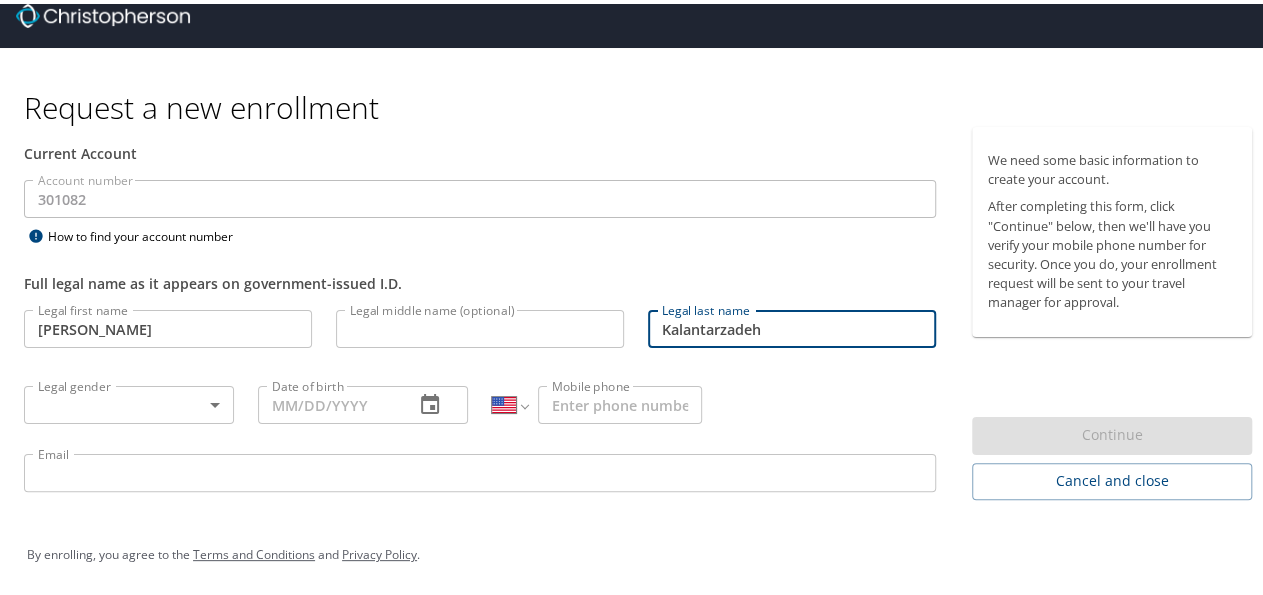 type on "Kalantarzadeh" 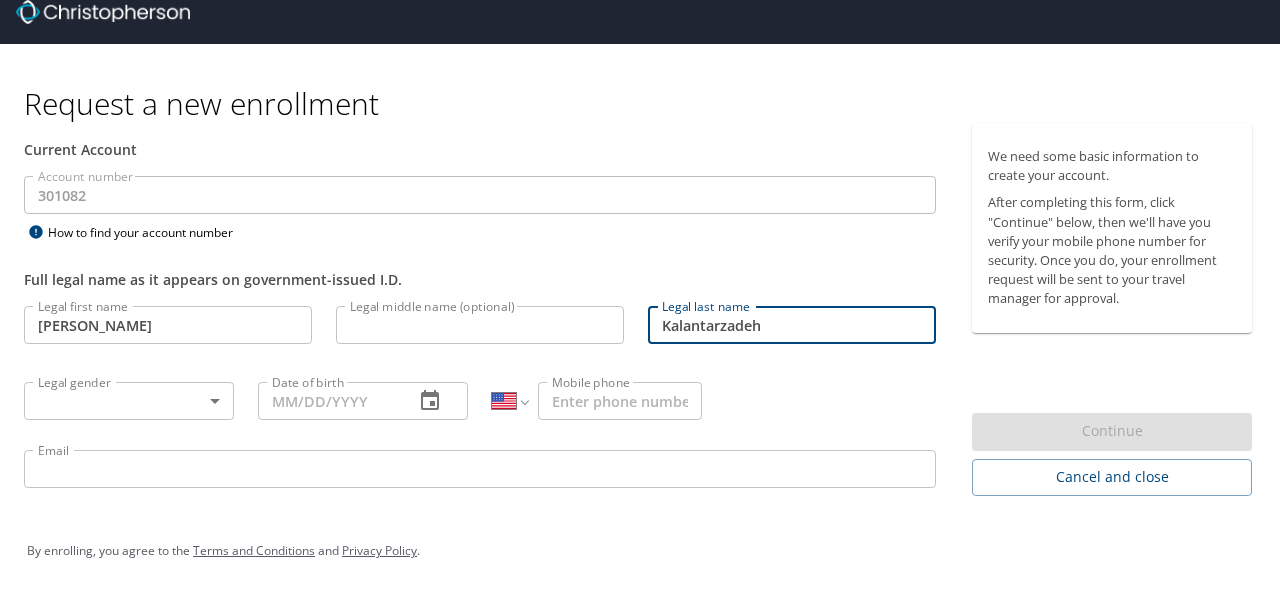 click on "Request a new enrollment Current Account Account number 301082 Account number  How to find your account number Full legal name as it appears on government-issued I.D. Legal first name [PERSON_NAME] Legal first name Legal middle name (optional) Legal middle name (optional) Legal last name [PERSON_NAME] Legal last name Legal gender ​ Legal gender Date of birth Date of birth International [GEOGRAPHIC_DATA] [DEMOGRAPHIC_DATA] [GEOGRAPHIC_DATA] [GEOGRAPHIC_DATA] [US_STATE] [GEOGRAPHIC_DATA] [GEOGRAPHIC_DATA] [GEOGRAPHIC_DATA] [GEOGRAPHIC_DATA] [GEOGRAPHIC_DATA] [GEOGRAPHIC_DATA] [GEOGRAPHIC_DATA] [DATE][GEOGRAPHIC_DATA] [GEOGRAPHIC_DATA] [GEOGRAPHIC_DATA] [GEOGRAPHIC_DATA] [GEOGRAPHIC_DATA] [GEOGRAPHIC_DATA] [GEOGRAPHIC_DATA] [GEOGRAPHIC_DATA] [GEOGRAPHIC_DATA] [GEOGRAPHIC_DATA] [GEOGRAPHIC_DATA] [GEOGRAPHIC_DATA] [GEOGRAPHIC_DATA] [GEOGRAPHIC_DATA] [GEOGRAPHIC_DATA] [GEOGRAPHIC_DATA], [GEOGRAPHIC_DATA] [GEOGRAPHIC_DATA] [GEOGRAPHIC_DATA] [GEOGRAPHIC_DATA] [GEOGRAPHIC_DATA] [GEOGRAPHIC_DATA] [GEOGRAPHIC_DATA] [GEOGRAPHIC_DATA] [GEOGRAPHIC_DATA] [GEOGRAPHIC_DATA] [GEOGRAPHIC_DATA] [GEOGRAPHIC_DATA] [GEOGRAPHIC_DATA] [GEOGRAPHIC_DATA] [GEOGRAPHIC_DATA] [GEOGRAPHIC_DATA] [GEOGRAPHIC_DATA] [GEOGRAPHIC_DATA] [GEOGRAPHIC_DATA] [GEOGRAPHIC_DATA] [GEOGRAPHIC_DATA] [GEOGRAPHIC_DATA] [GEOGRAPHIC_DATA] [GEOGRAPHIC_DATA] [GEOGRAPHIC_DATA], [GEOGRAPHIC_DATA] [GEOGRAPHIC_DATA] [GEOGRAPHIC_DATA]" at bounding box center [640, 277] 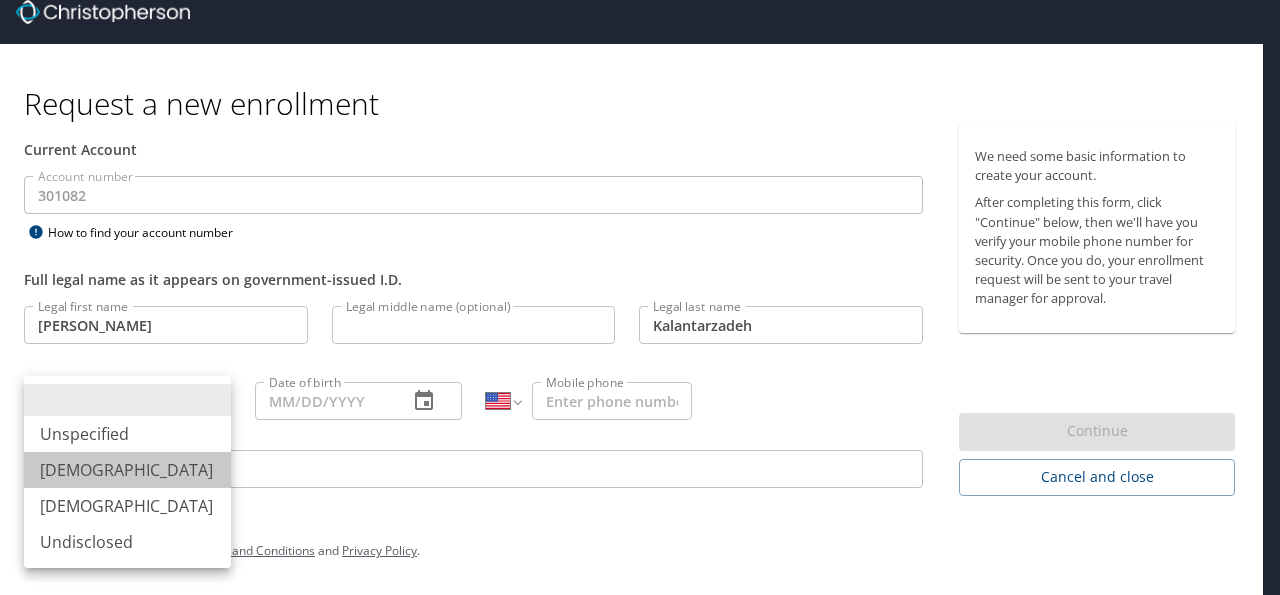 click on "[DEMOGRAPHIC_DATA]" at bounding box center (127, 470) 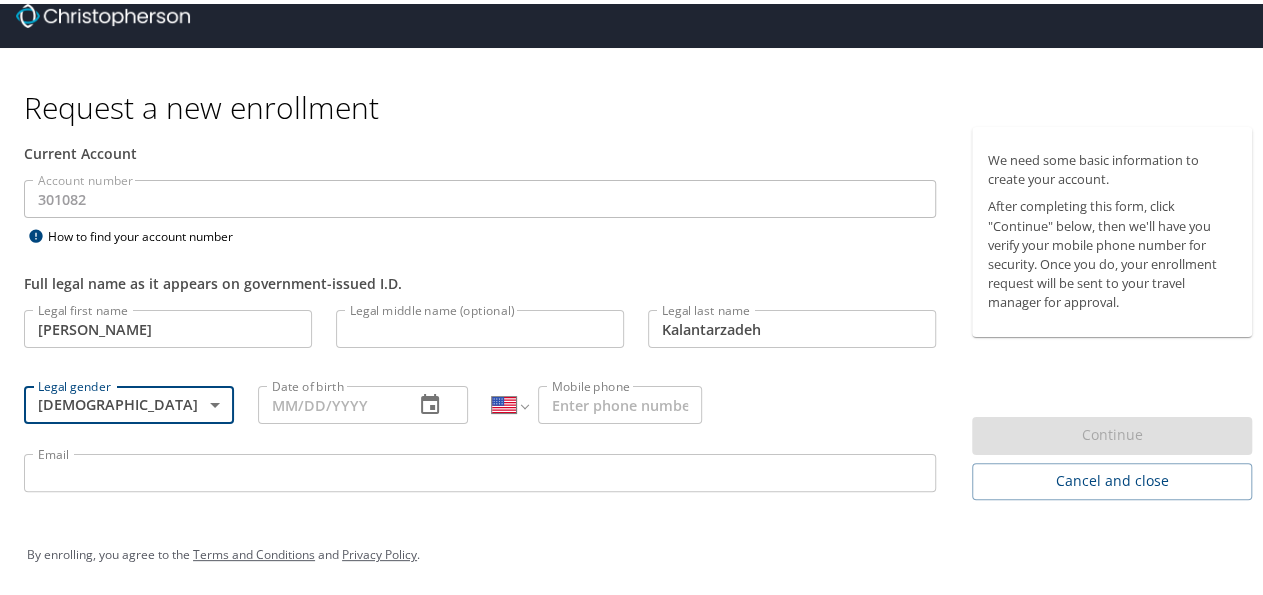 click 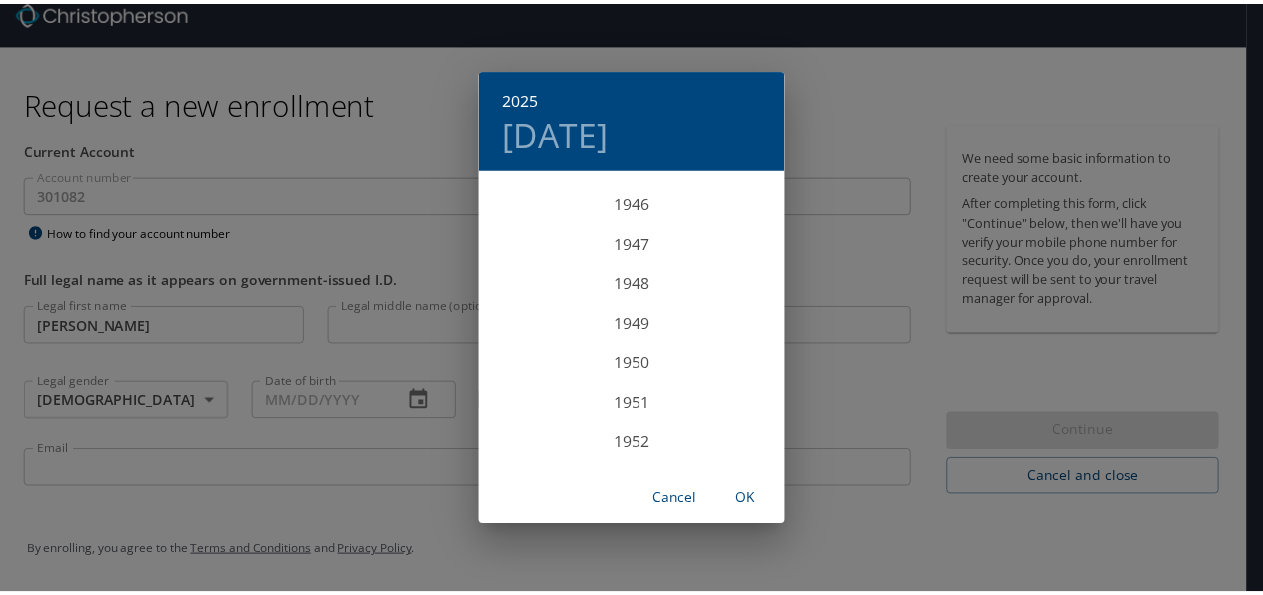 scroll, scrollTop: 2280, scrollLeft: 0, axis: vertical 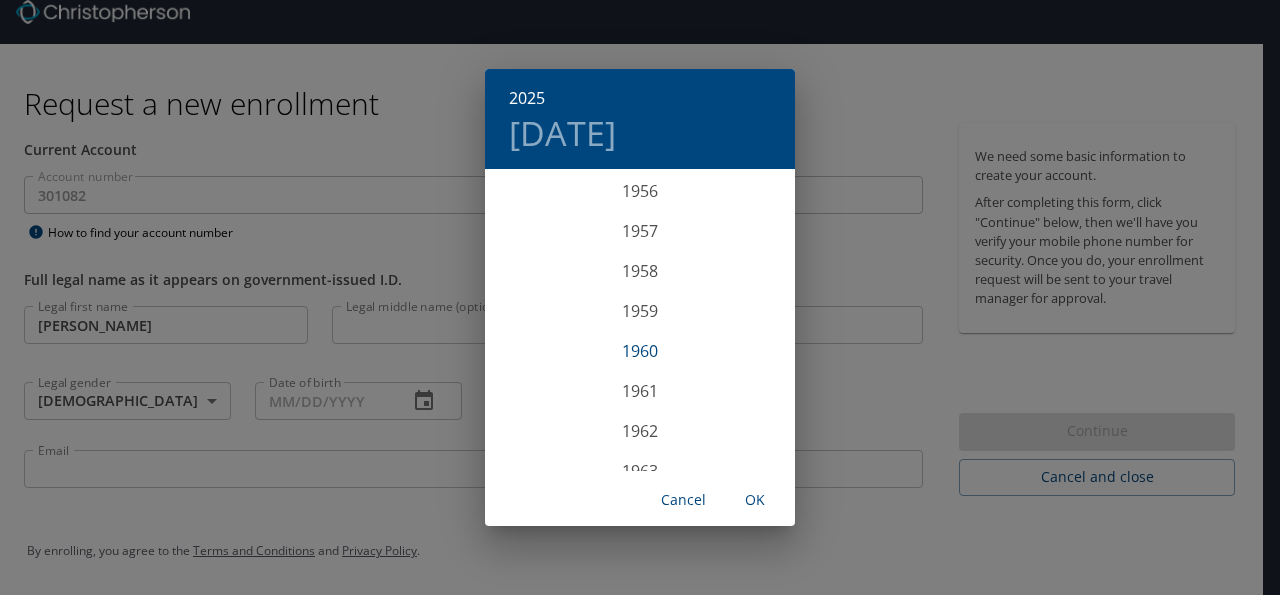 click on "1960" at bounding box center [640, 351] 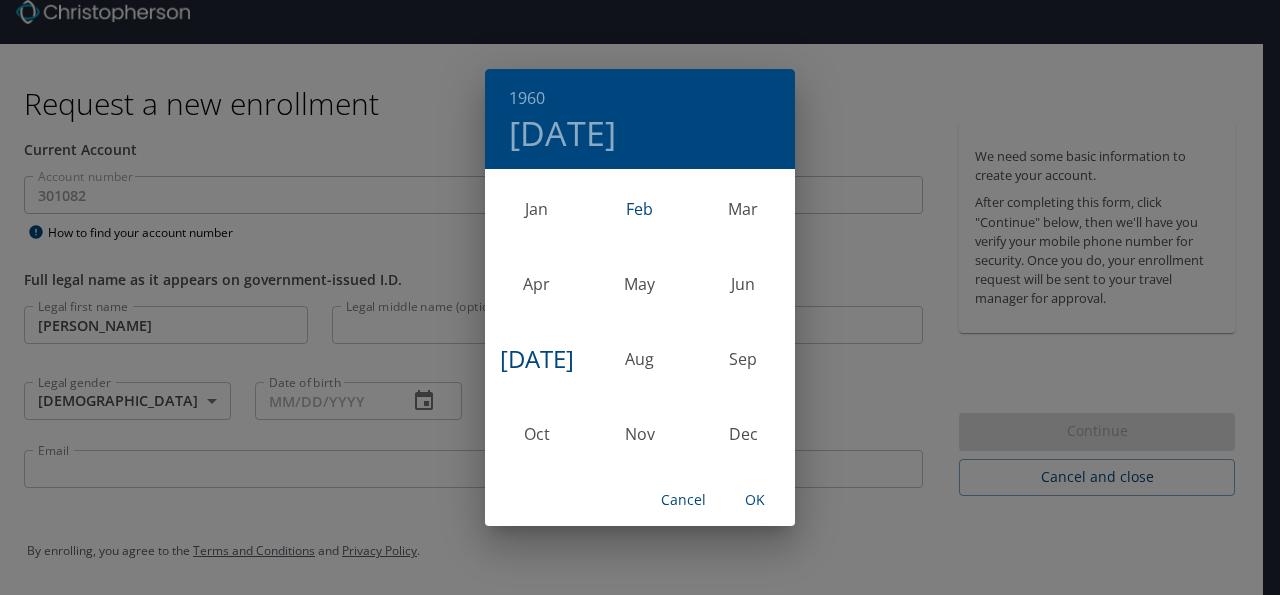 click on "Feb" at bounding box center [639, 208] 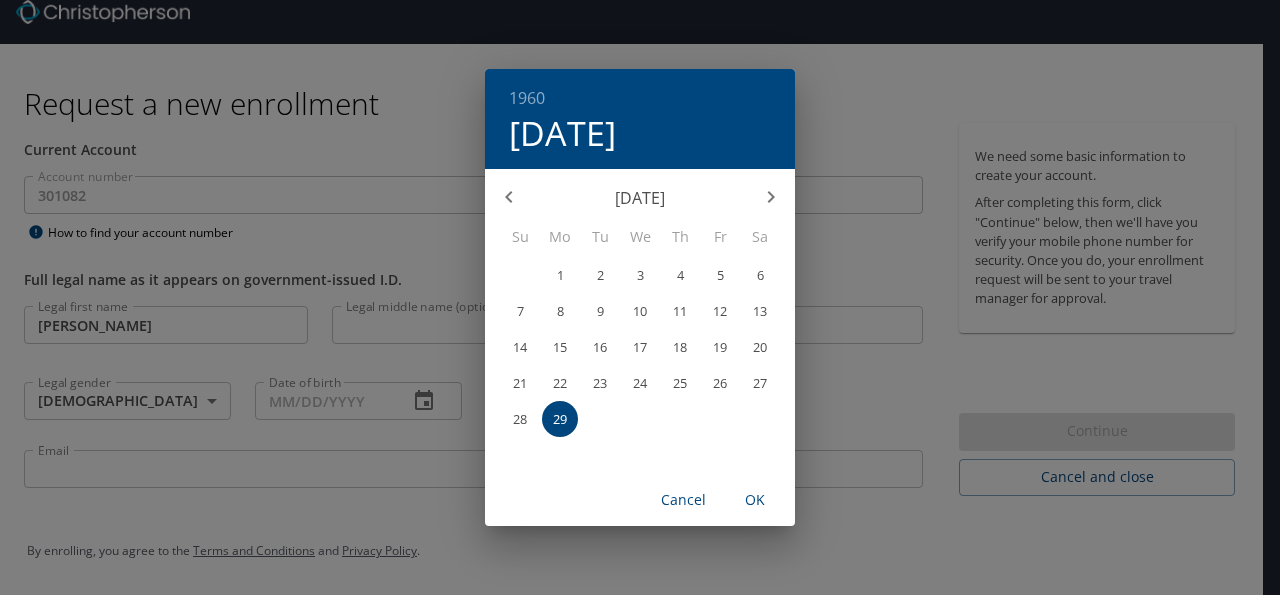 click on "10" at bounding box center (640, 311) 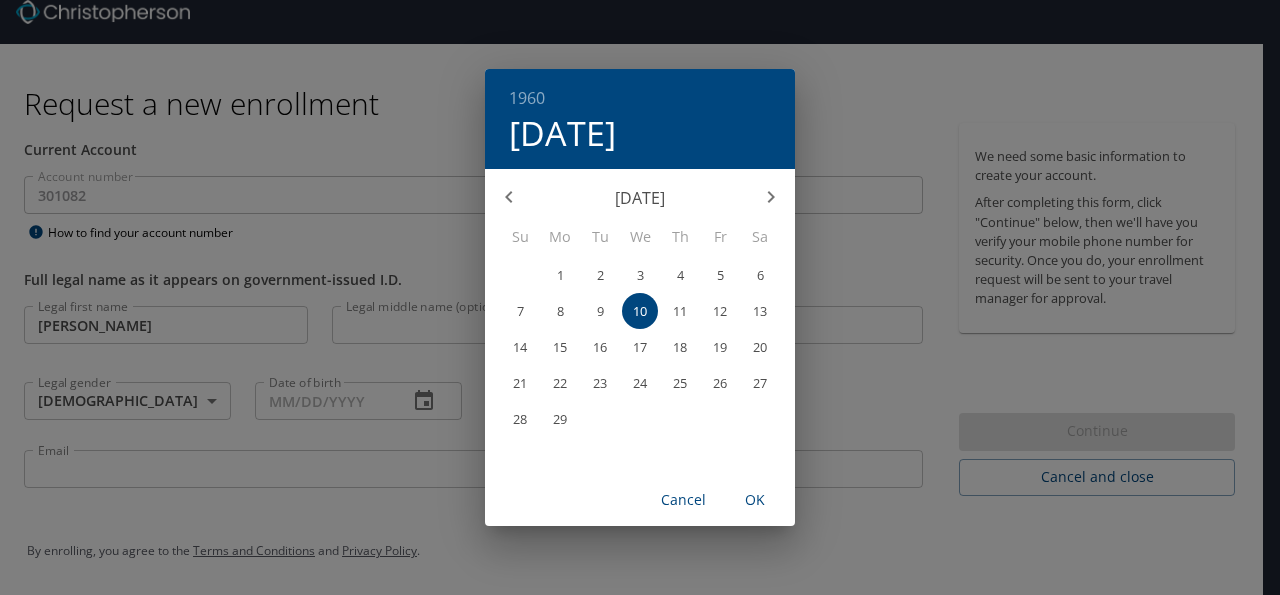 click on "OK" at bounding box center (755, 500) 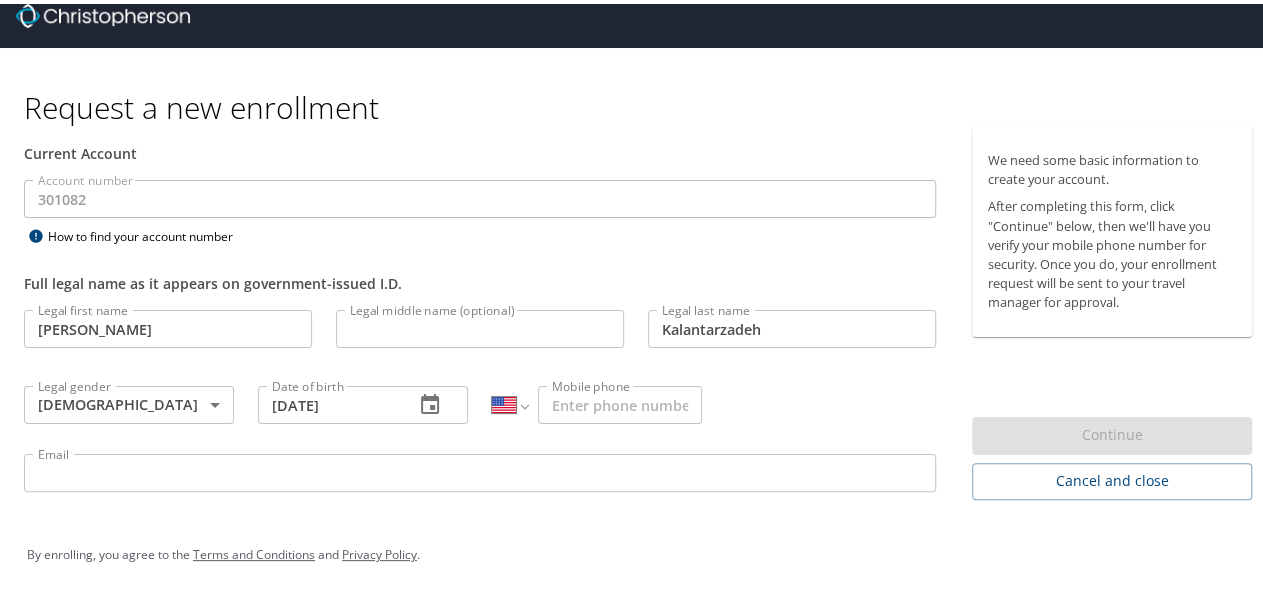 click on "Mobile phone" at bounding box center (620, 401) 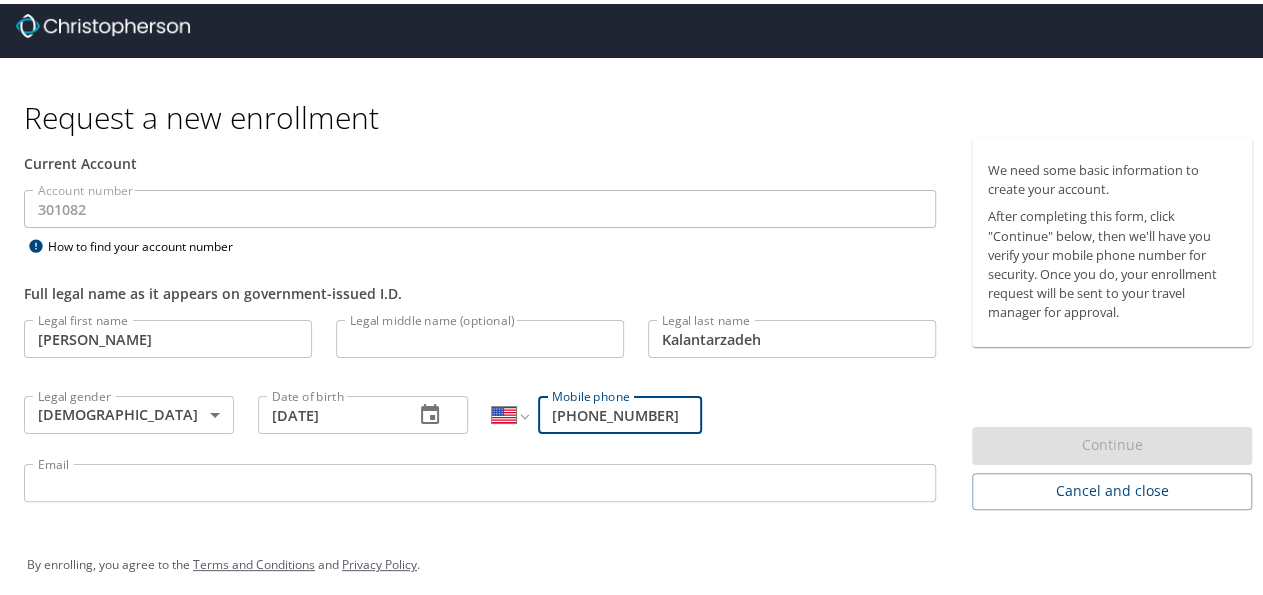 scroll, scrollTop: 0, scrollLeft: 0, axis: both 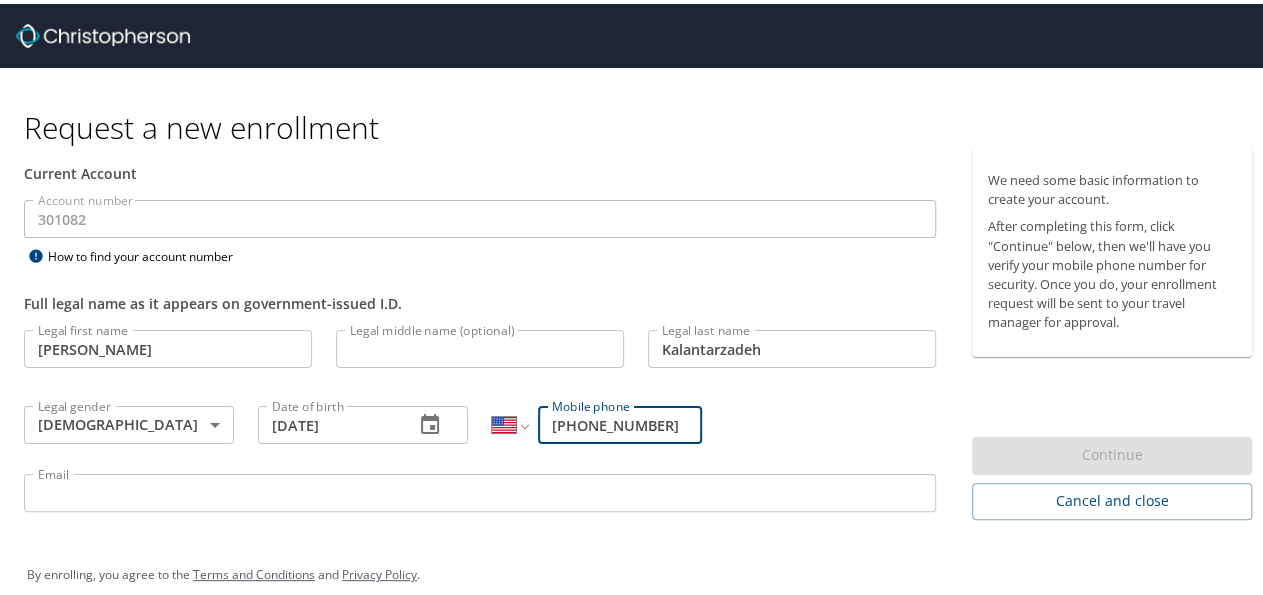 type on "[PHONE_NUMBER]" 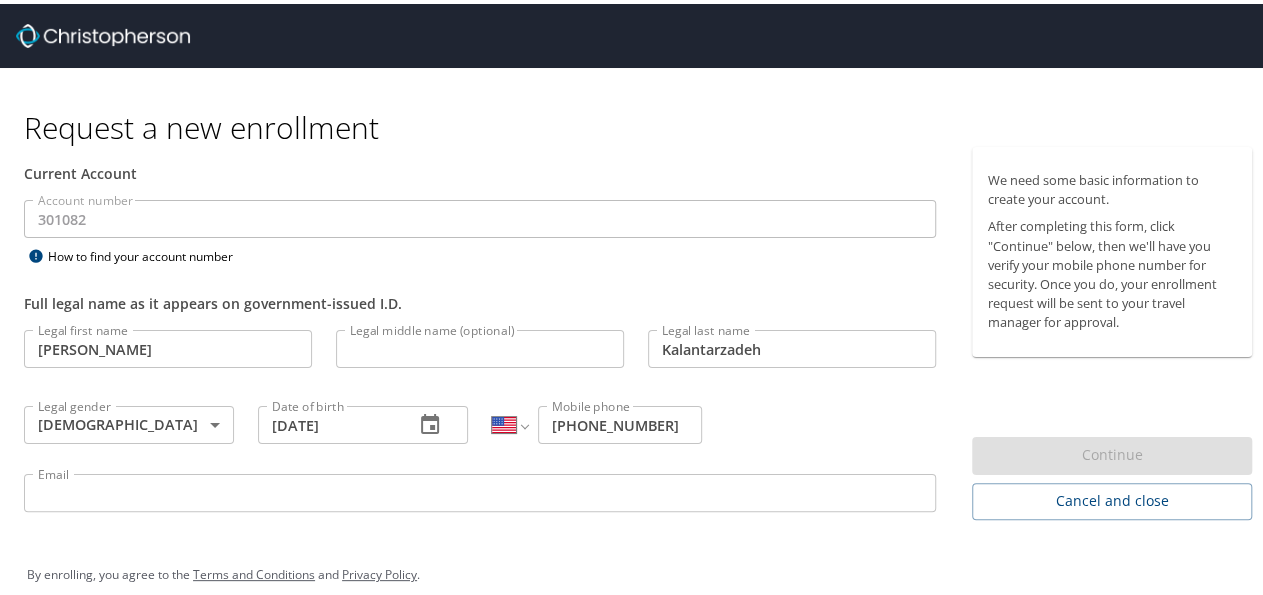 click on "Legal first name [PERSON_NAME] Legal first name Legal middle name (optional) Legal middle name (optional) Legal last name [PERSON_NAME] Legal last name Legal gender [DEMOGRAPHIC_DATA] [DEMOGRAPHIC_DATA] Legal gender Date of birth [DEMOGRAPHIC_DATA] Date of birth International [GEOGRAPHIC_DATA] [DEMOGRAPHIC_DATA] [GEOGRAPHIC_DATA] [GEOGRAPHIC_DATA] [US_STATE] [GEOGRAPHIC_DATA] [GEOGRAPHIC_DATA] [GEOGRAPHIC_DATA] [GEOGRAPHIC_DATA] [GEOGRAPHIC_DATA] [GEOGRAPHIC_DATA] [GEOGRAPHIC_DATA] [DATE][GEOGRAPHIC_DATA] [GEOGRAPHIC_DATA] [GEOGRAPHIC_DATA] [GEOGRAPHIC_DATA] [GEOGRAPHIC_DATA] [GEOGRAPHIC_DATA] [GEOGRAPHIC_DATA] [GEOGRAPHIC_DATA] [GEOGRAPHIC_DATA] [GEOGRAPHIC_DATA] [GEOGRAPHIC_DATA] [GEOGRAPHIC_DATA] [GEOGRAPHIC_DATA] [GEOGRAPHIC_DATA] [GEOGRAPHIC_DATA] [GEOGRAPHIC_DATA], [GEOGRAPHIC_DATA] [GEOGRAPHIC_DATA] [GEOGRAPHIC_DATA] [GEOGRAPHIC_DATA] [GEOGRAPHIC_DATA] [GEOGRAPHIC_DATA] [GEOGRAPHIC_DATA] [GEOGRAPHIC_DATA] [GEOGRAPHIC_DATA] [GEOGRAPHIC_DATA] [GEOGRAPHIC_DATA] [GEOGRAPHIC_DATA] [GEOGRAPHIC_DATA] [GEOGRAPHIC_DATA] [GEOGRAPHIC_DATA] [GEOGRAPHIC_DATA] [GEOGRAPHIC_DATA] [GEOGRAPHIC_DATA] [GEOGRAPHIC_DATA] [GEOGRAPHIC_DATA] [GEOGRAPHIC_DATA] [GEOGRAPHIC_DATA] [GEOGRAPHIC_DATA] [GEOGRAPHIC_DATA] [GEOGRAPHIC_DATA] [GEOGRAPHIC_DATA], [GEOGRAPHIC_DATA] [GEOGRAPHIC_DATA] [GEOGRAPHIC_DATA] [GEOGRAPHIC_DATA] [GEOGRAPHIC_DATA] [GEOGRAPHIC_DATA] [GEOGRAPHIC_DATA] [GEOGRAPHIC_DATA] [GEOGRAPHIC_DATA] [GEOGRAPHIC_DATA] [GEOGRAPHIC_DATA] [GEOGRAPHIC_DATA] [GEOGRAPHIC_DATA] [GEOGRAPHIC_DATA] [GEOGRAPHIC_DATA] [GEOGRAPHIC_DATA] [GEOGRAPHIC_DATA] [GEOGRAPHIC_DATA]" at bounding box center (480, 420) 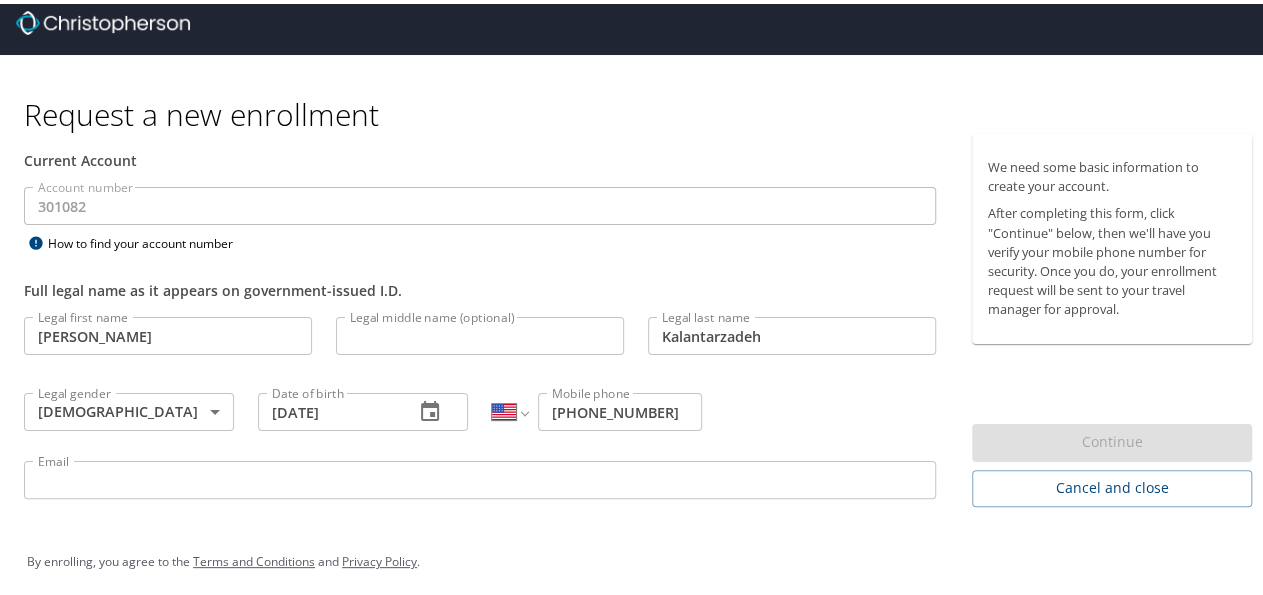 scroll, scrollTop: 20, scrollLeft: 0, axis: vertical 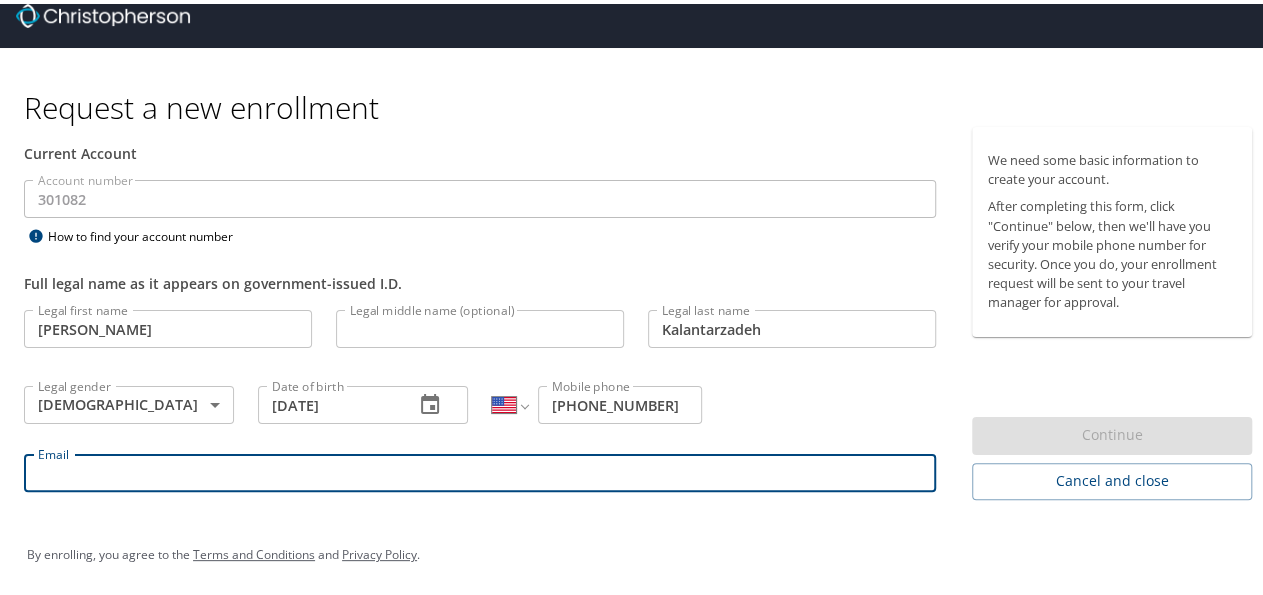 click on "Email" at bounding box center [480, 469] 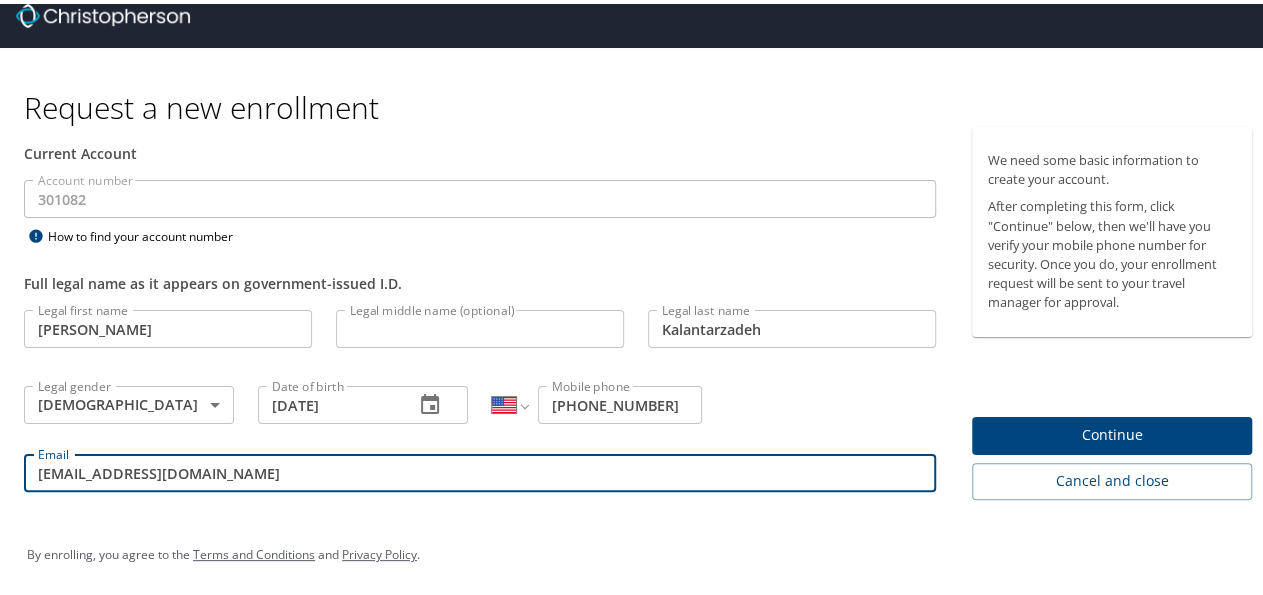 type on "[EMAIL_ADDRESS][DOMAIN_NAME]" 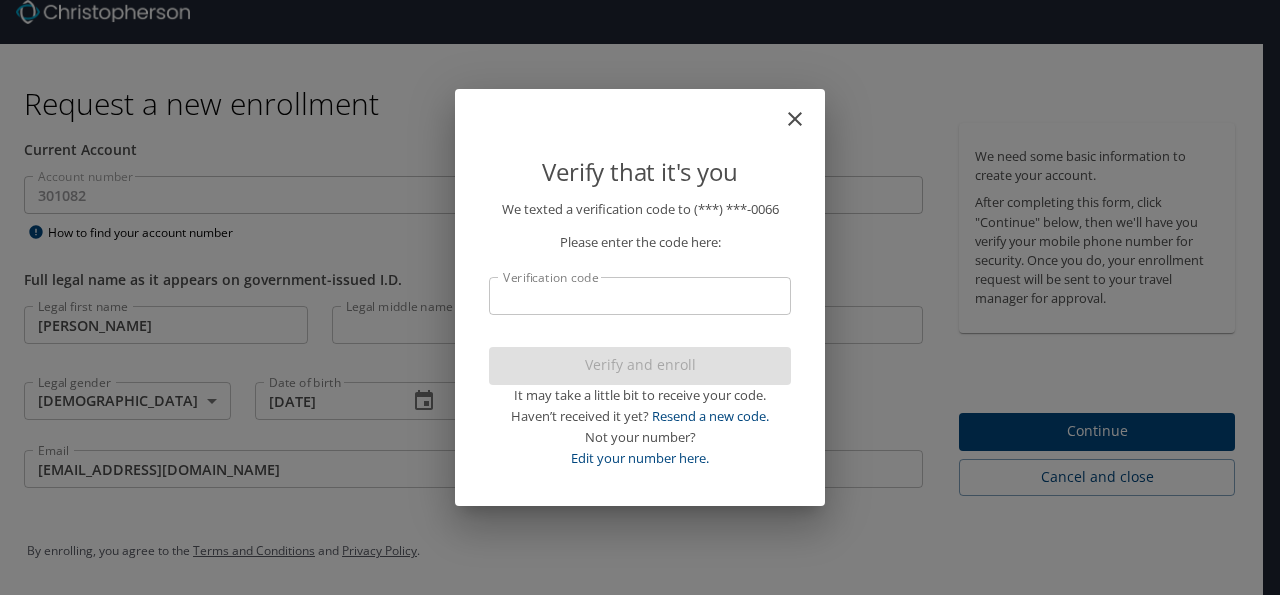 click on "Verification code" at bounding box center (640, 296) 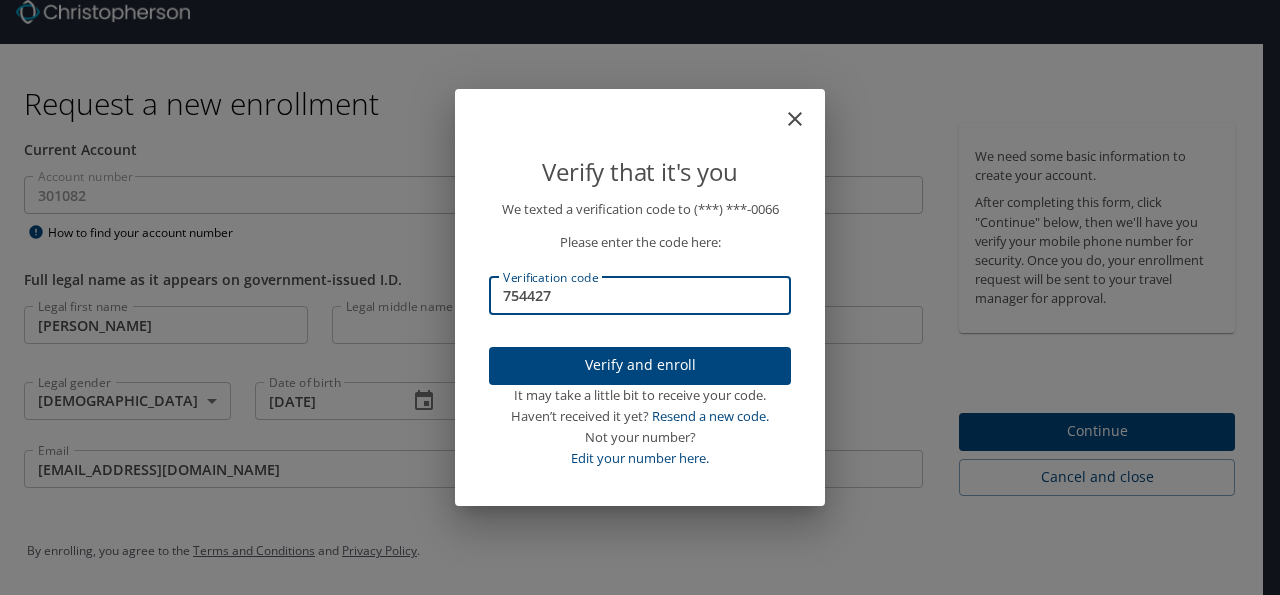type on "754427" 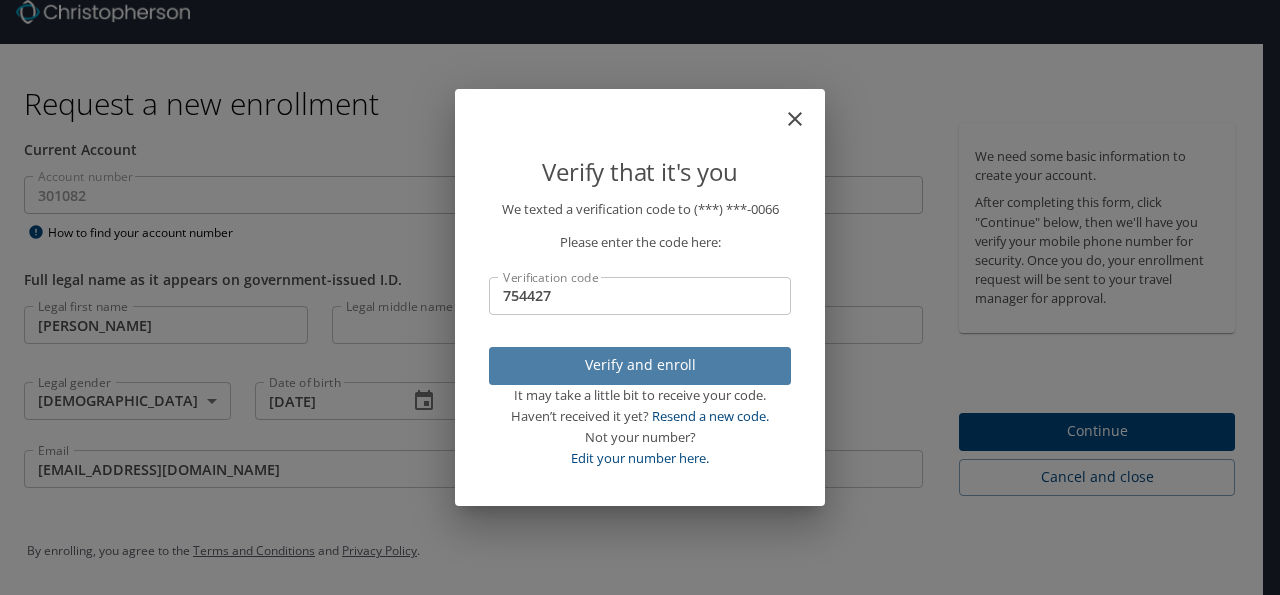 click on "Verify and enroll" at bounding box center (640, 365) 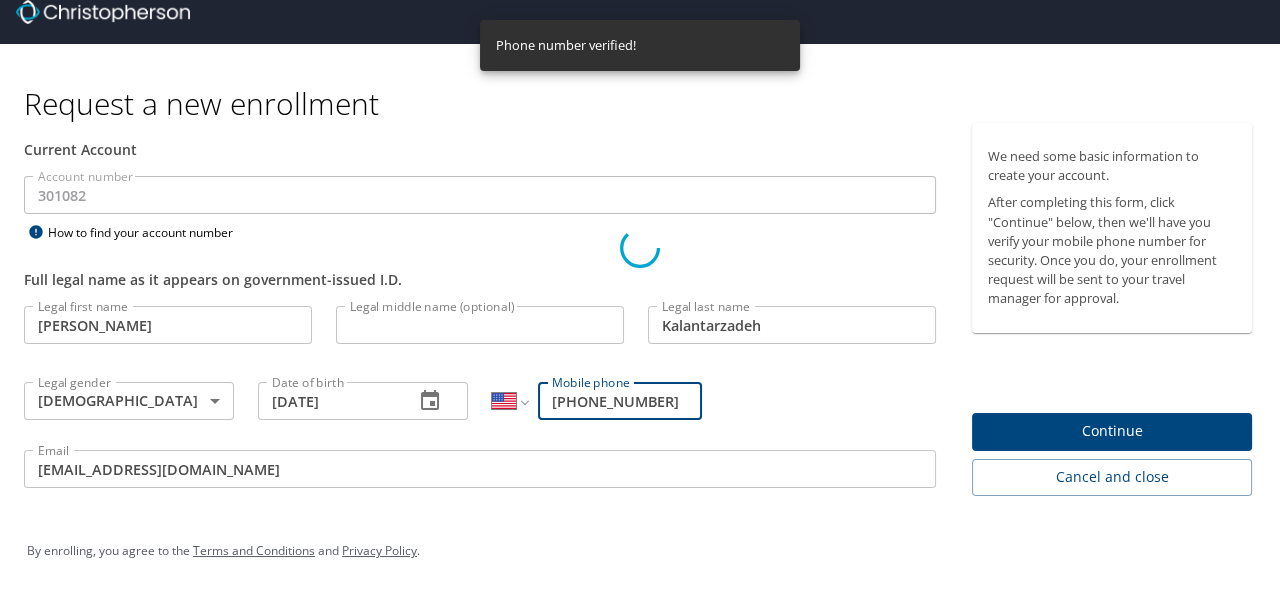 scroll, scrollTop: 0, scrollLeft: 0, axis: both 